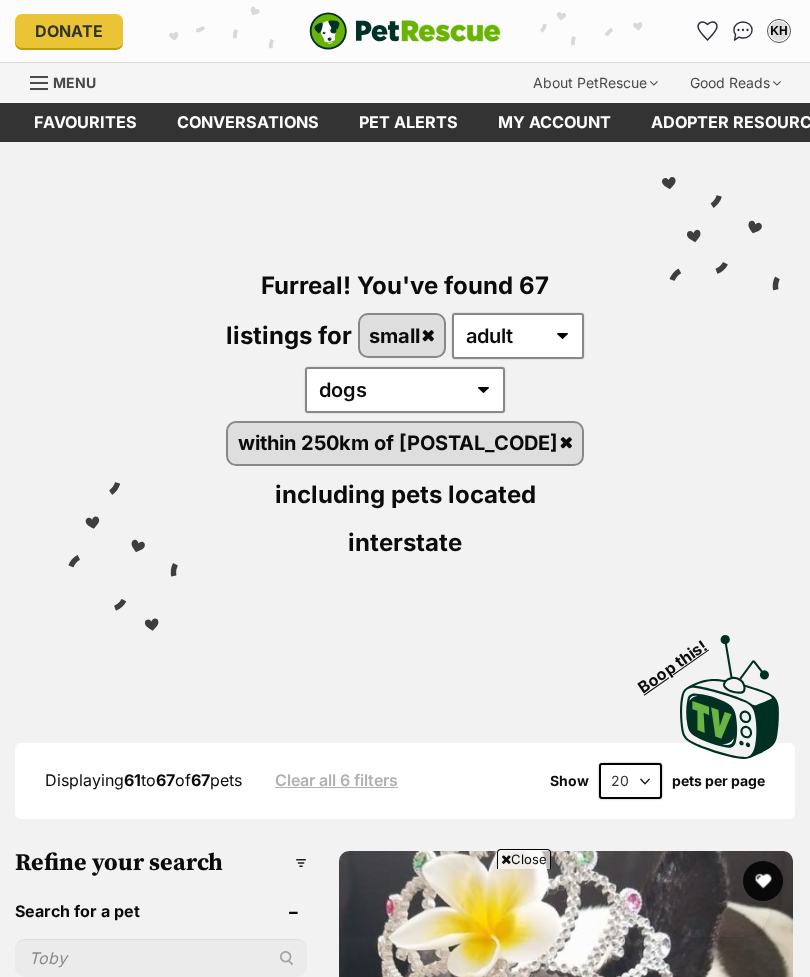 scroll, scrollTop: 5815, scrollLeft: 0, axis: vertical 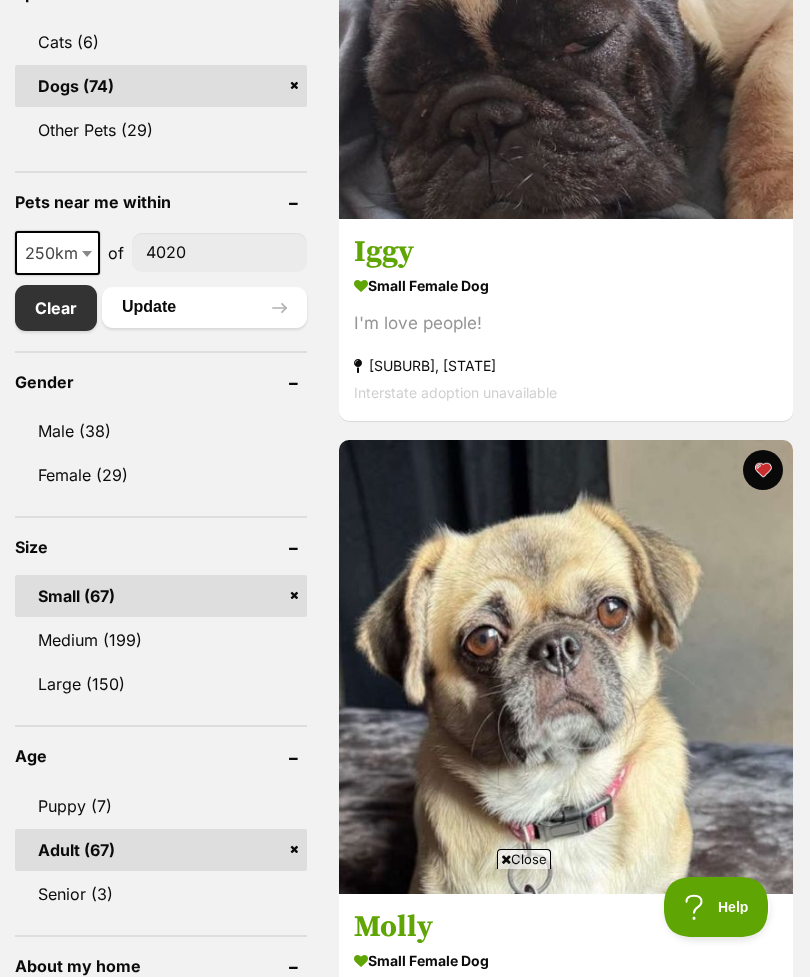 click on "Update" at bounding box center (204, 307) 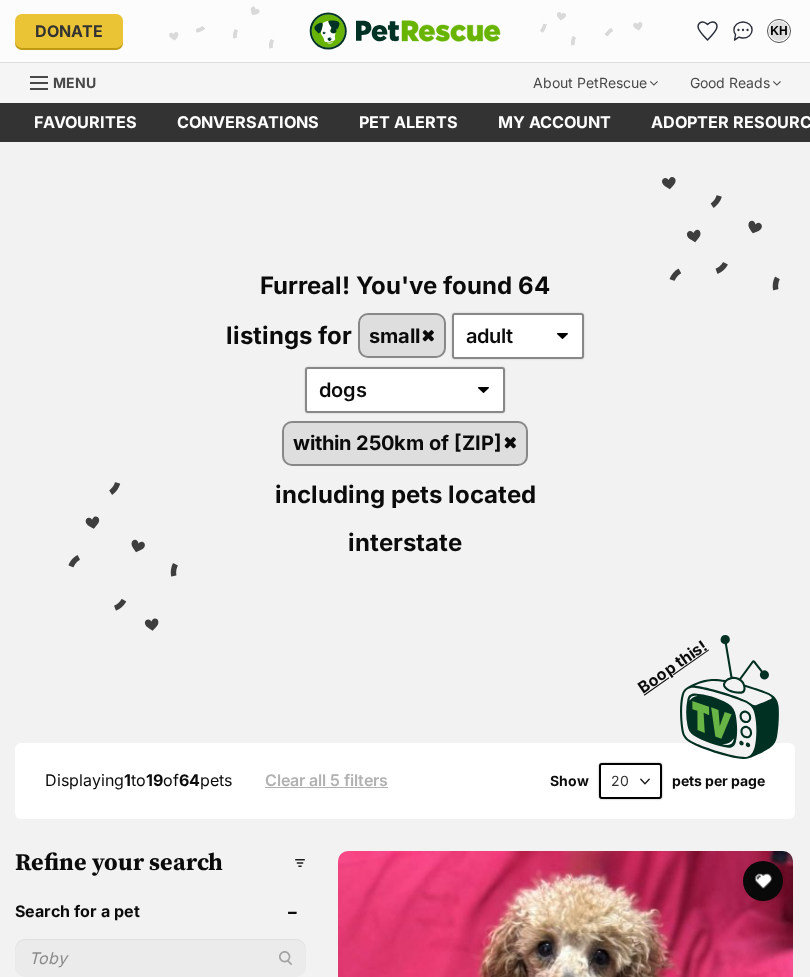scroll, scrollTop: 0, scrollLeft: 0, axis: both 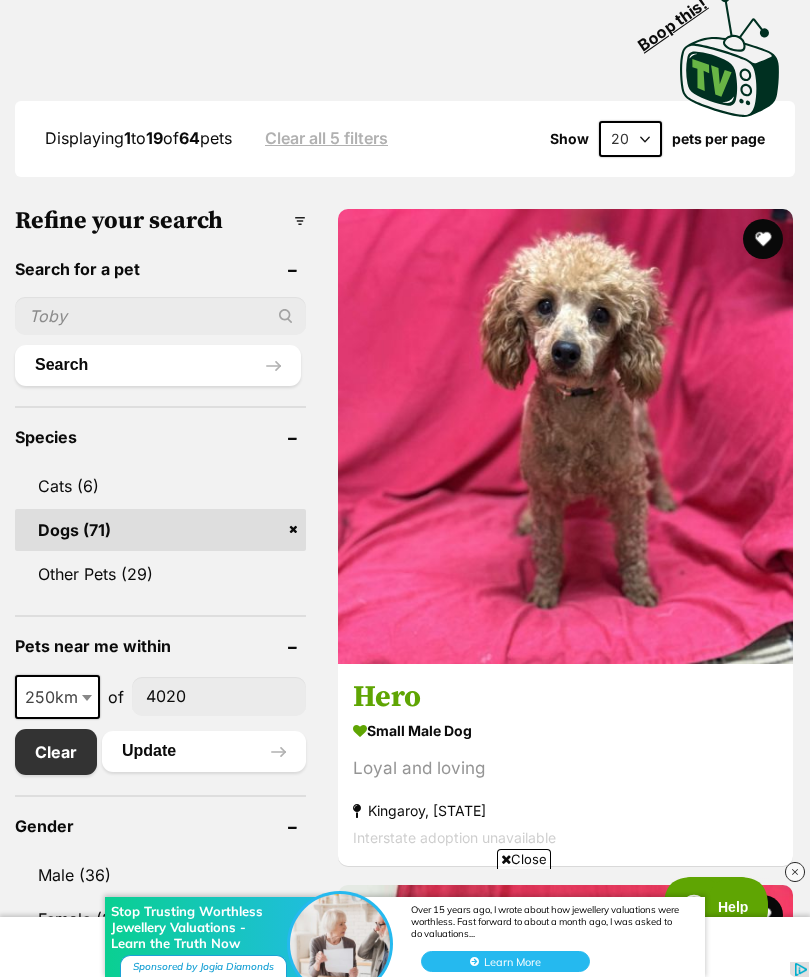 click at bounding box center [565, 436] 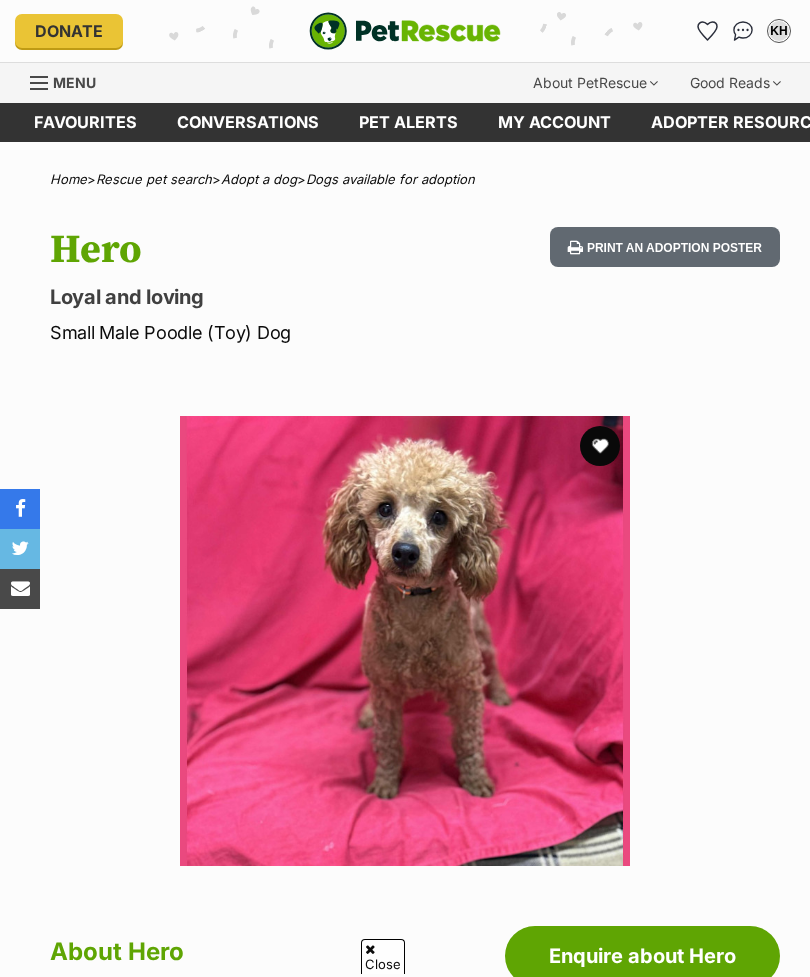 scroll, scrollTop: 271, scrollLeft: 0, axis: vertical 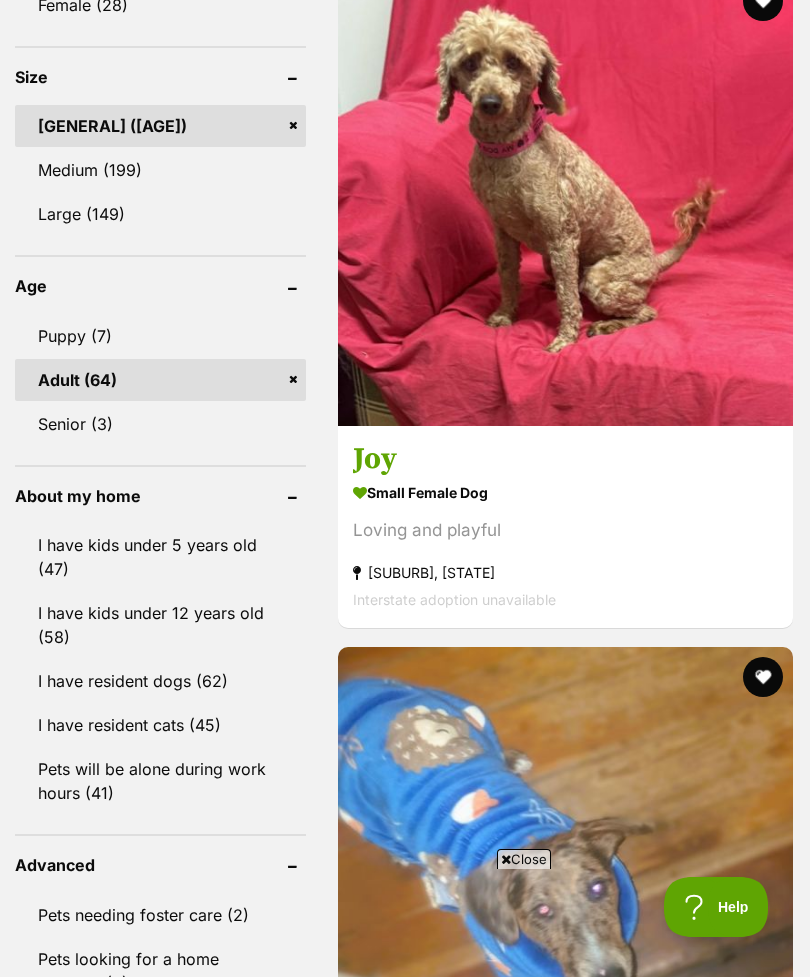 click at bounding box center (565, 198) 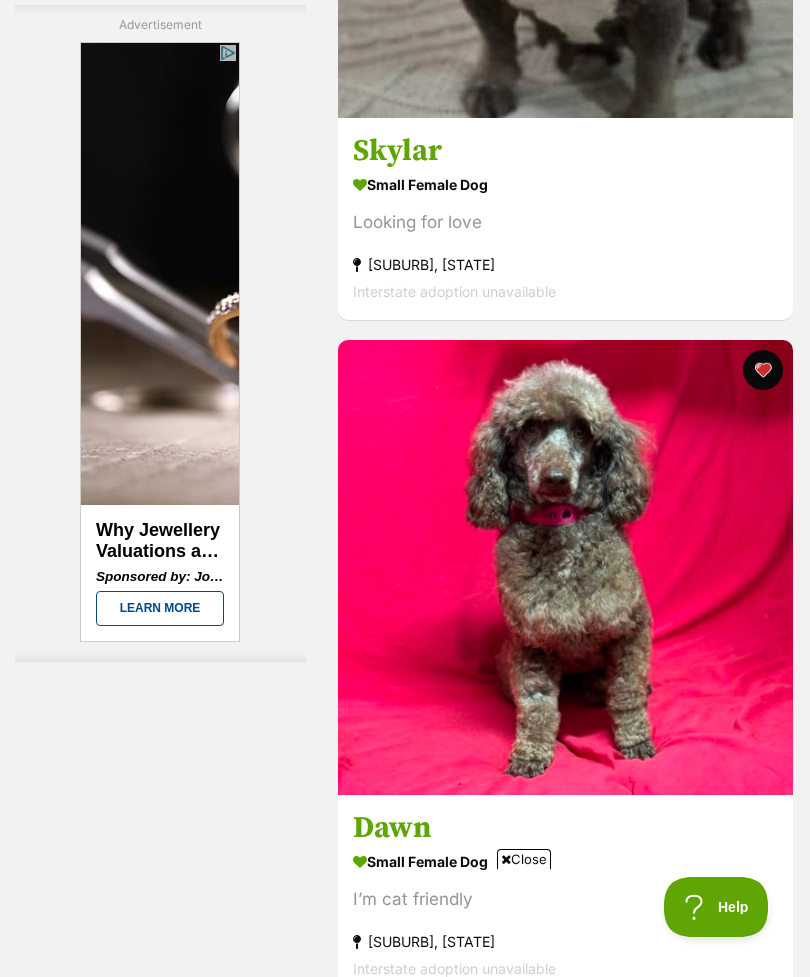 scroll, scrollTop: 10356, scrollLeft: 0, axis: vertical 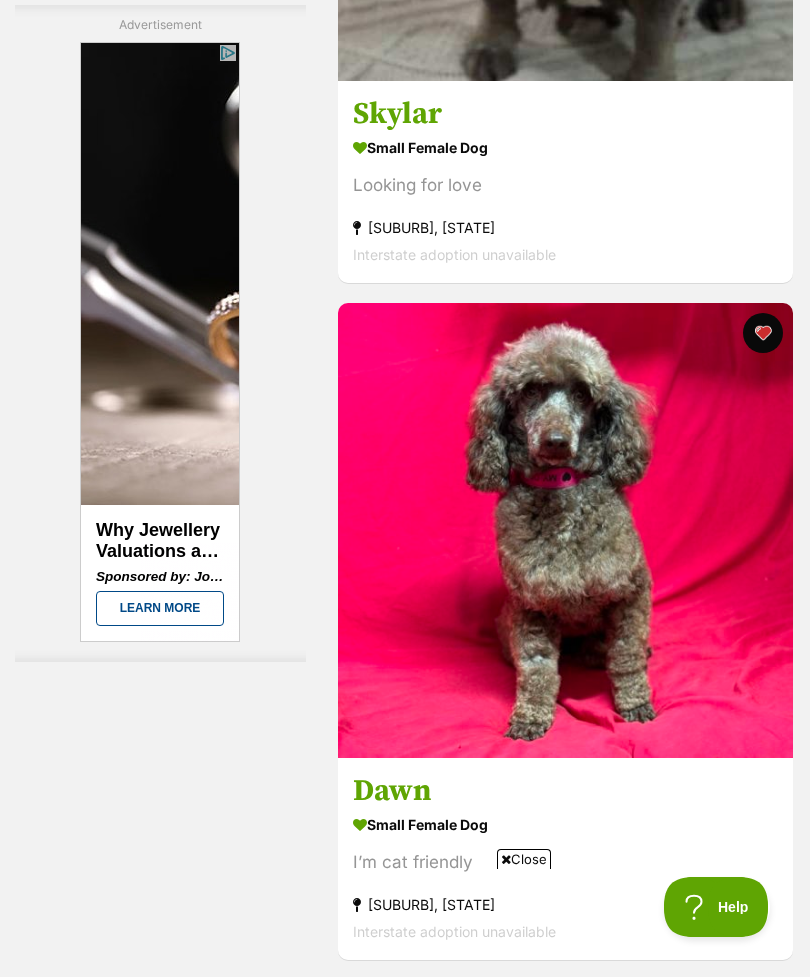 click at bounding box center [565, -147] 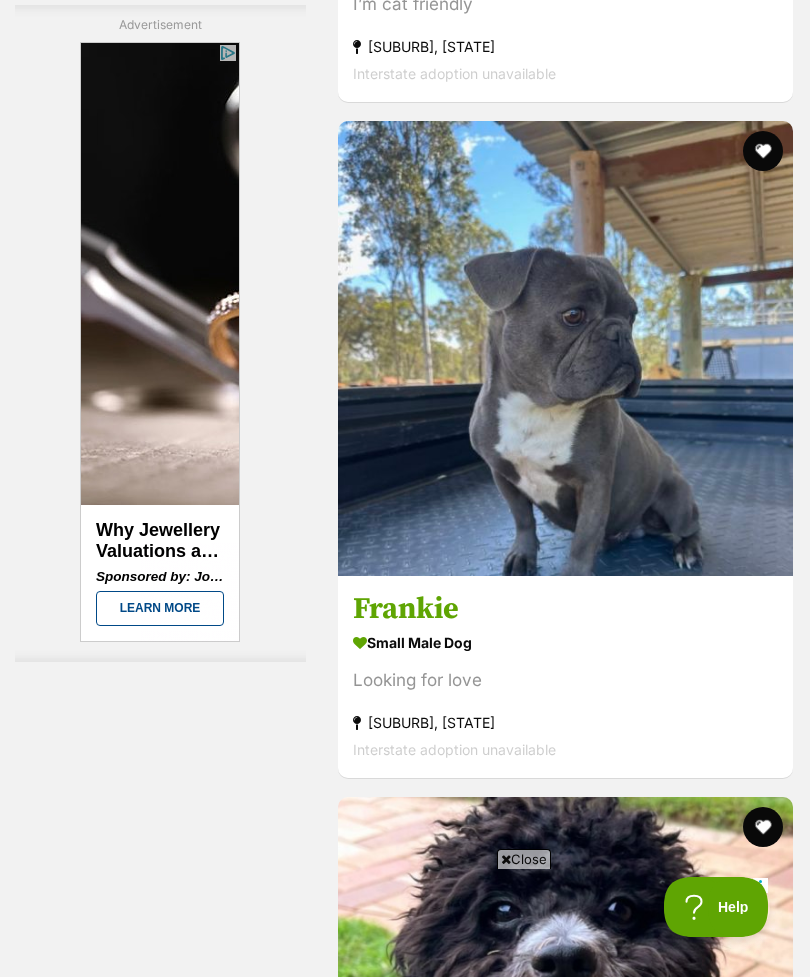 scroll, scrollTop: 11033, scrollLeft: 0, axis: vertical 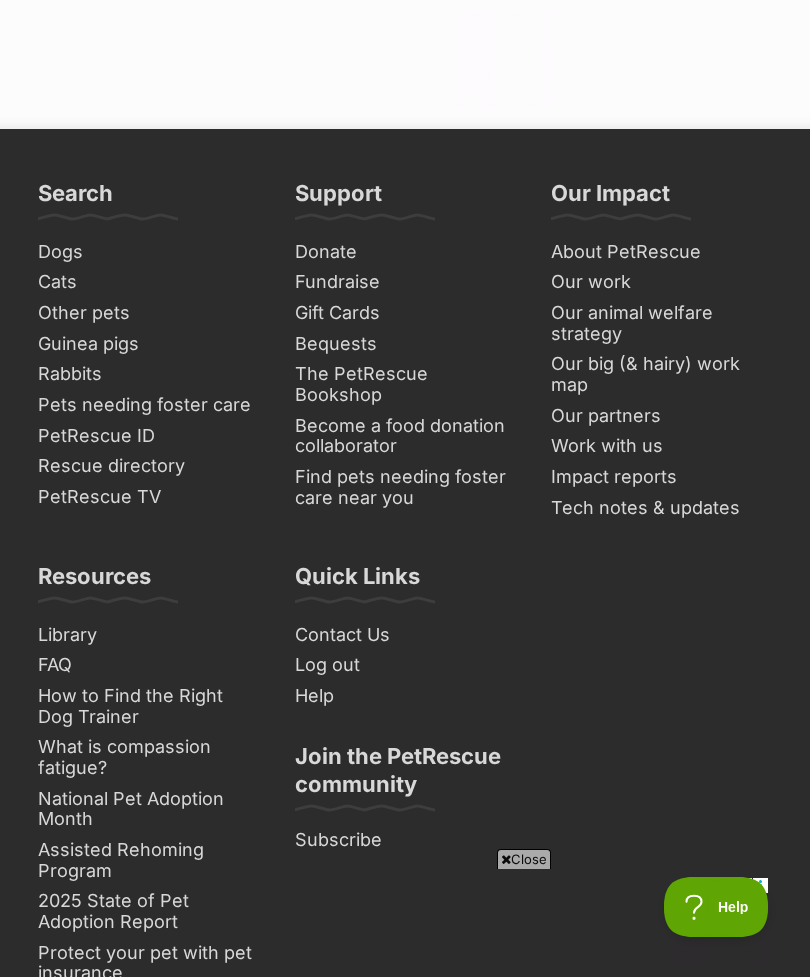click at bounding box center (588, -270) 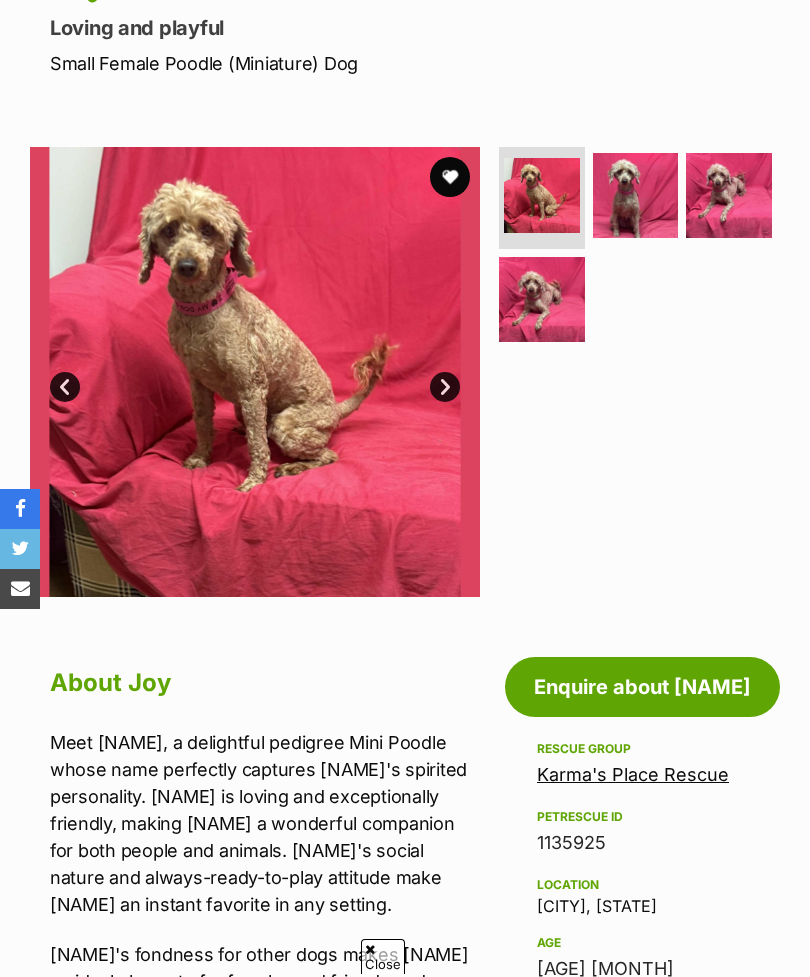 scroll, scrollTop: 300, scrollLeft: 0, axis: vertical 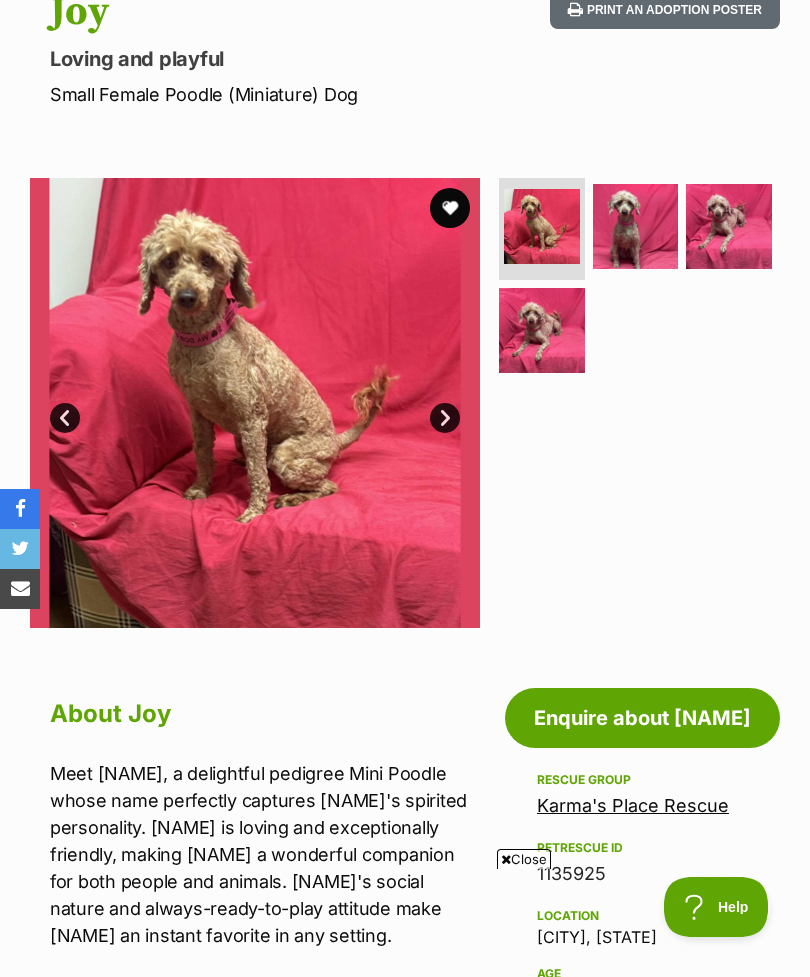 click on "Next" at bounding box center (445, 418) 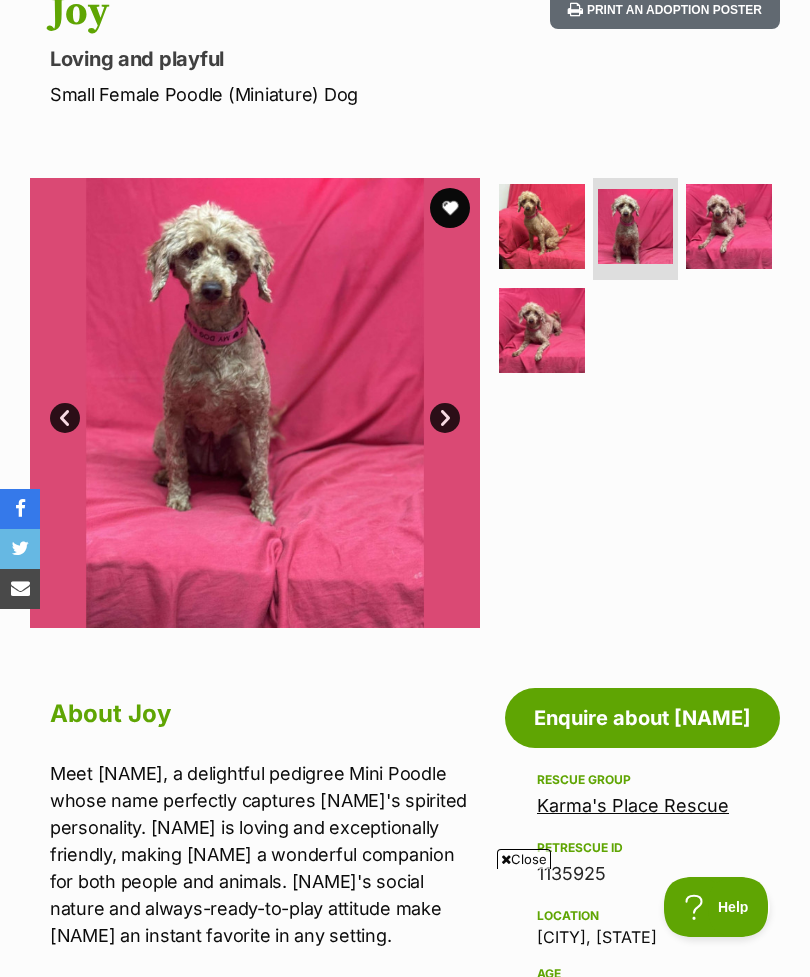 click on "Next" at bounding box center [445, 418] 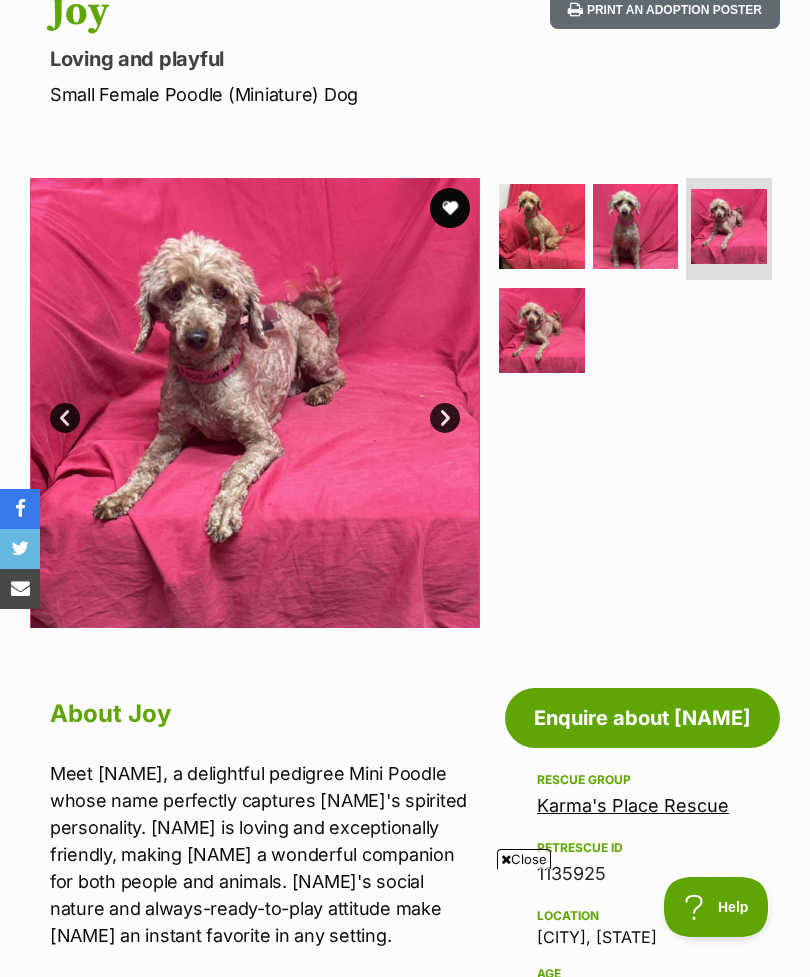 click on "Next" at bounding box center (445, 418) 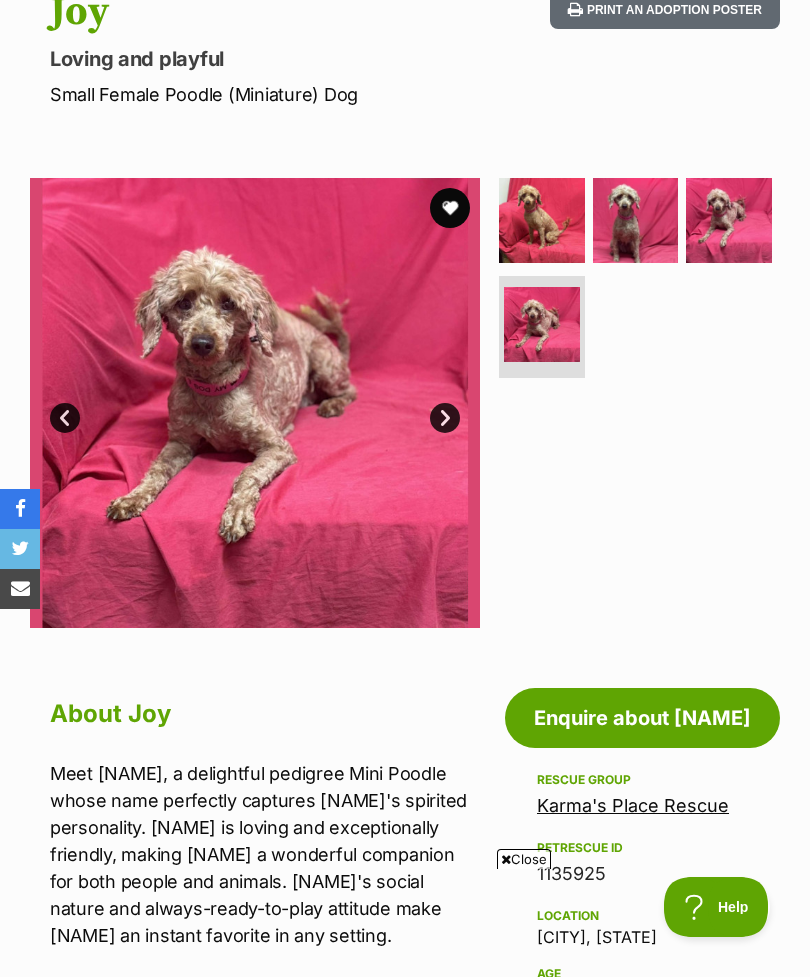 click at bounding box center [450, 208] 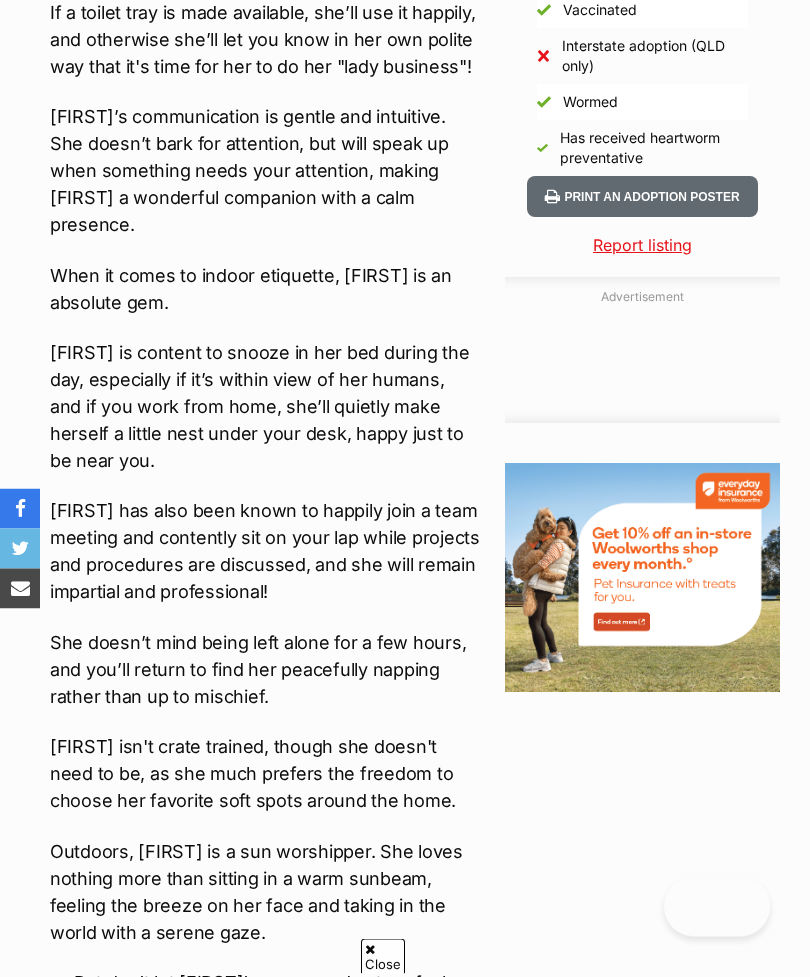 scroll, scrollTop: 0, scrollLeft: 0, axis: both 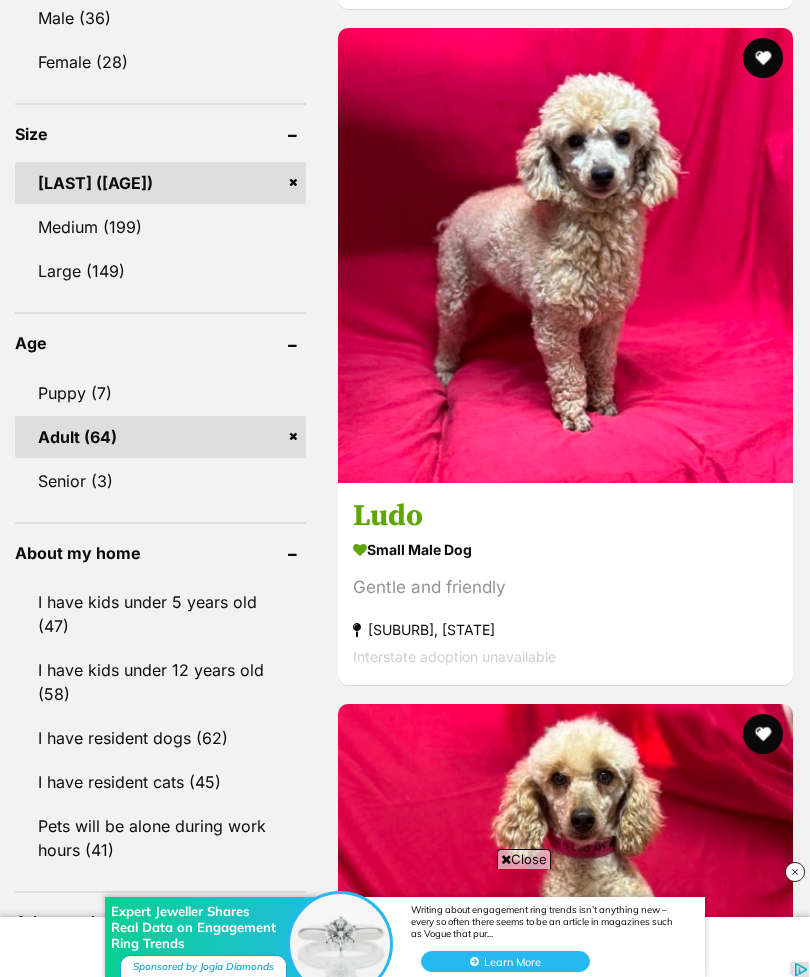 click at bounding box center (565, 255) 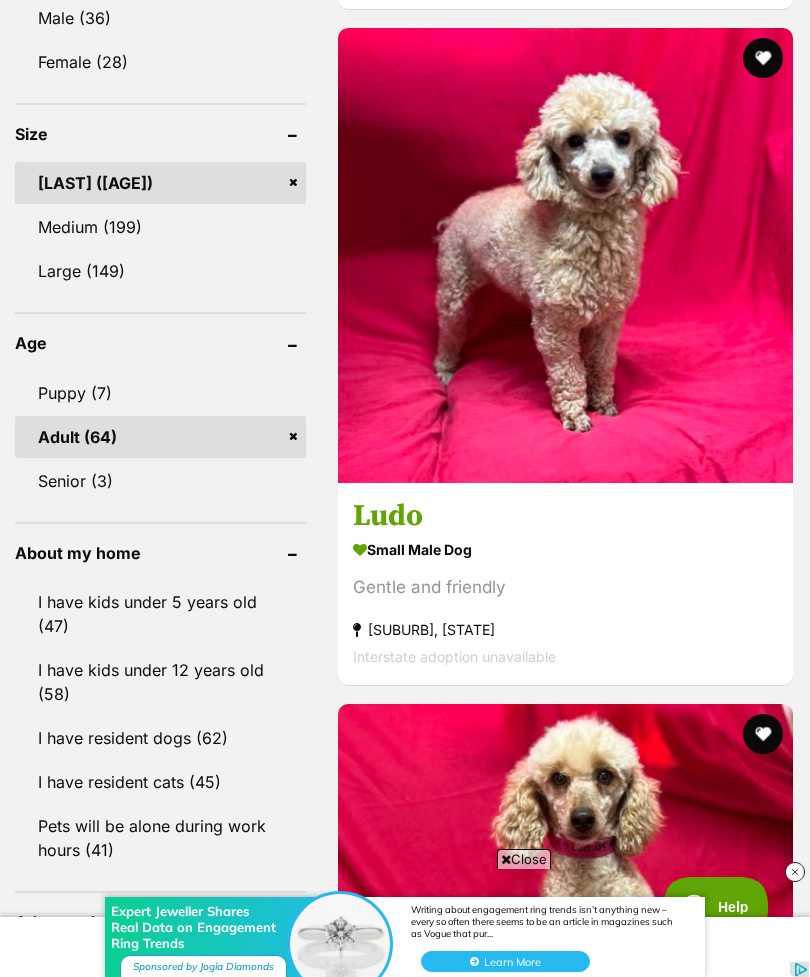 scroll, scrollTop: 0, scrollLeft: 0, axis: both 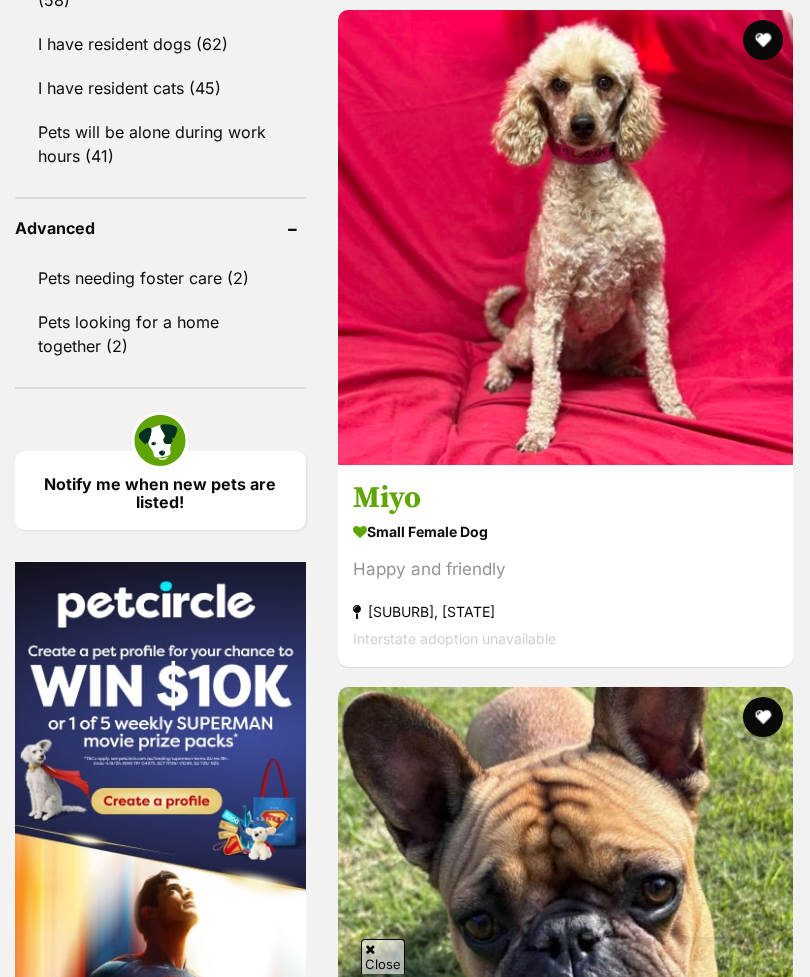 click at bounding box center [565, 237] 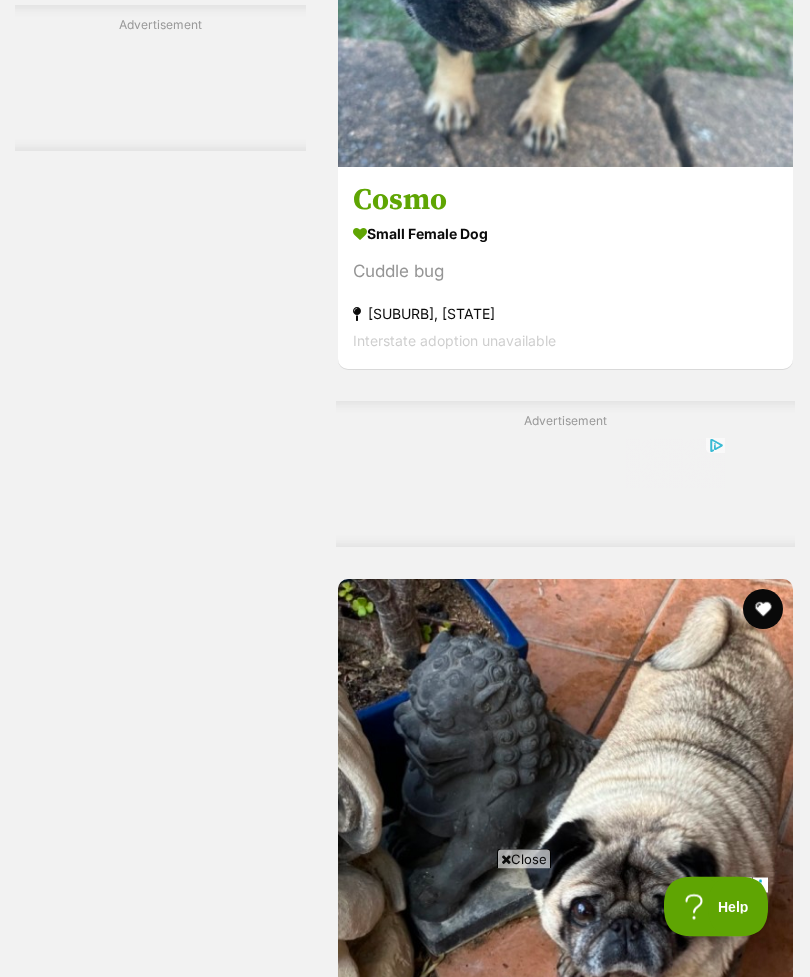 scroll, scrollTop: 4718, scrollLeft: 0, axis: vertical 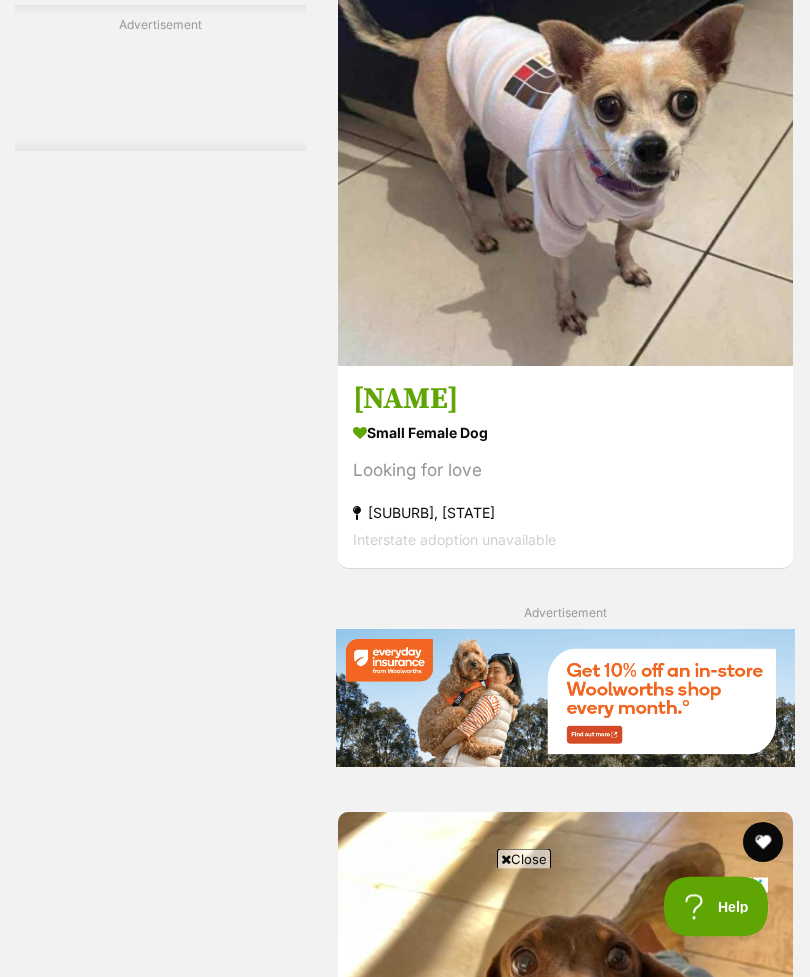 click at bounding box center (565, 139) 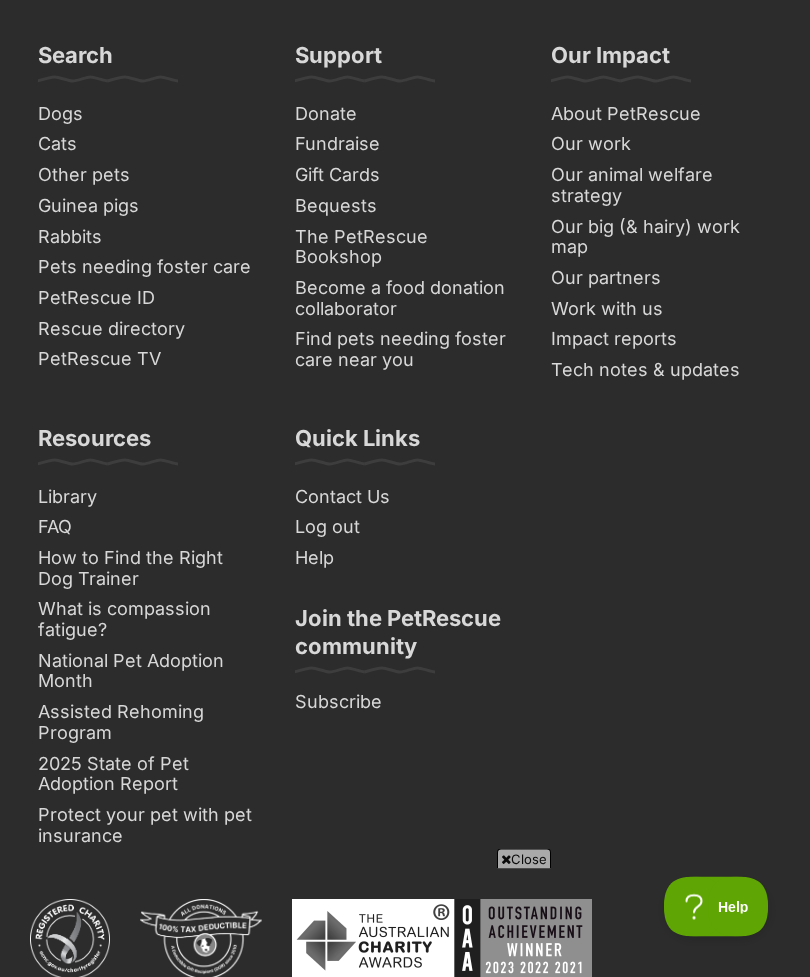 scroll, scrollTop: 15768, scrollLeft: 0, axis: vertical 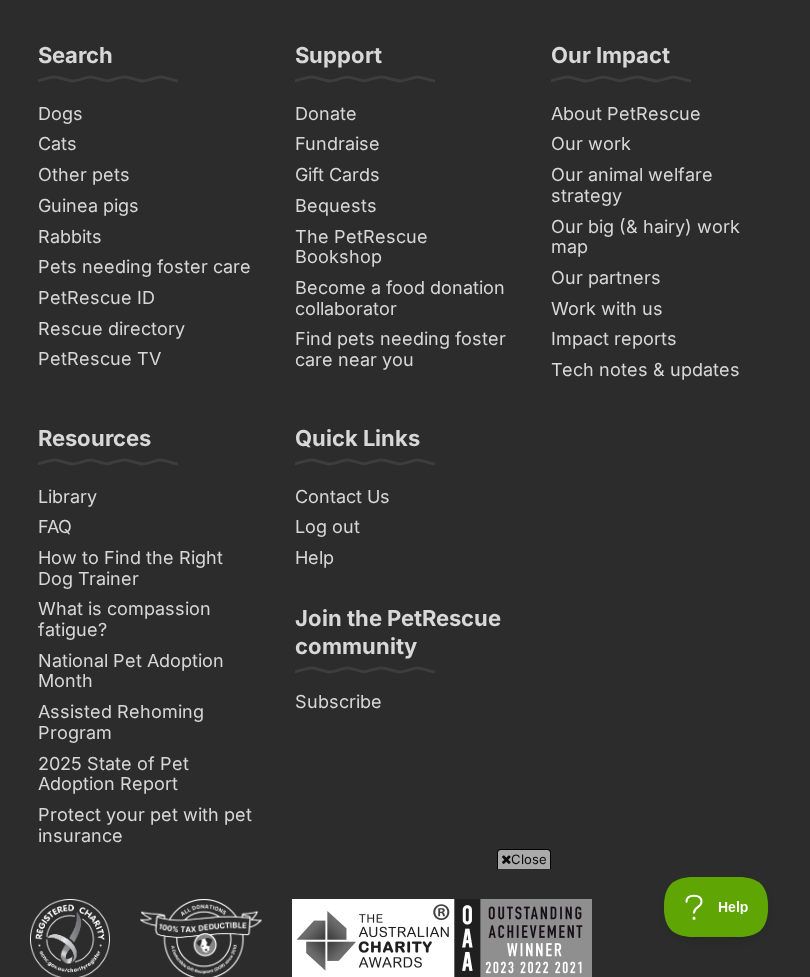 click at bounding box center (669, -247) 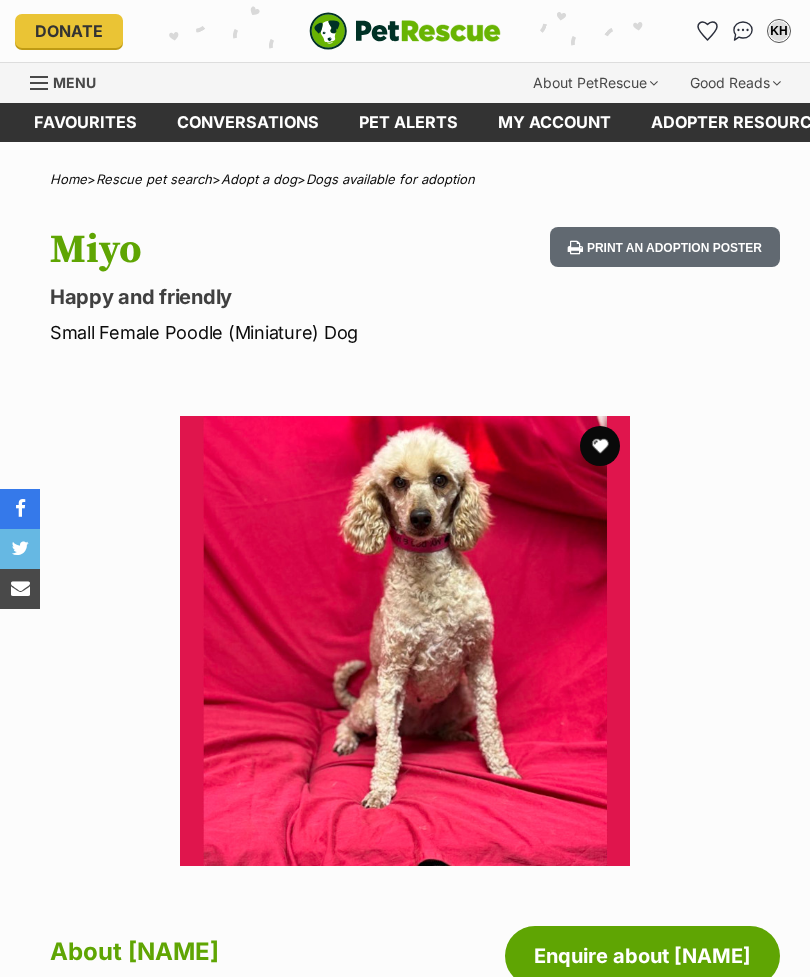 scroll, scrollTop: 150, scrollLeft: 0, axis: vertical 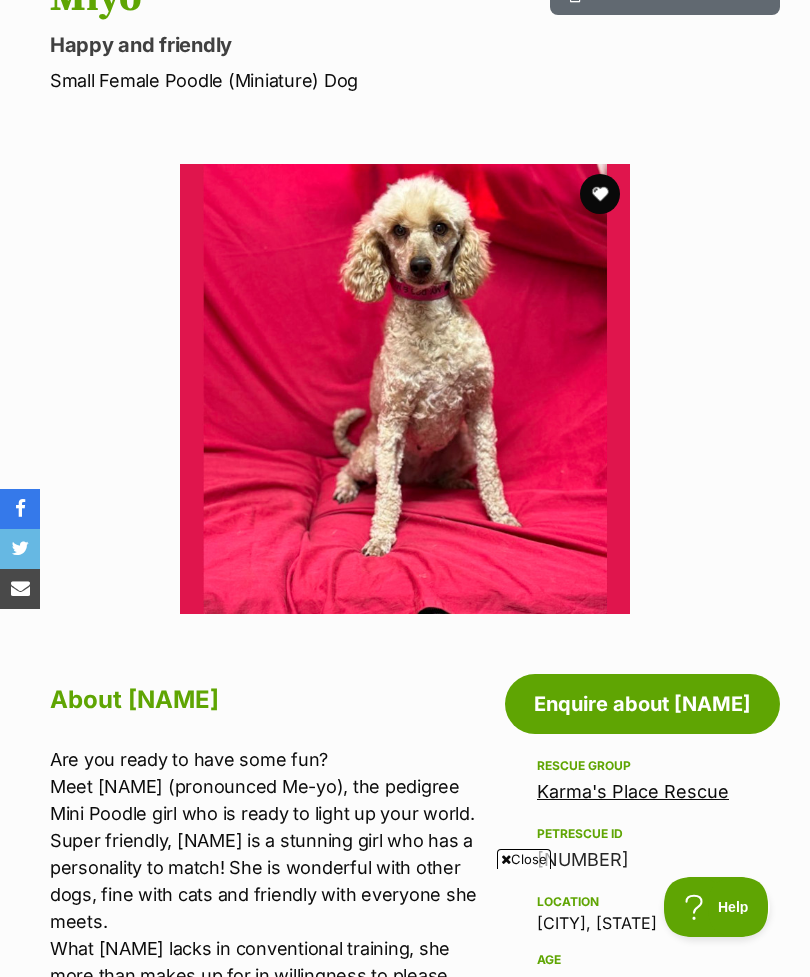 click at bounding box center (600, 194) 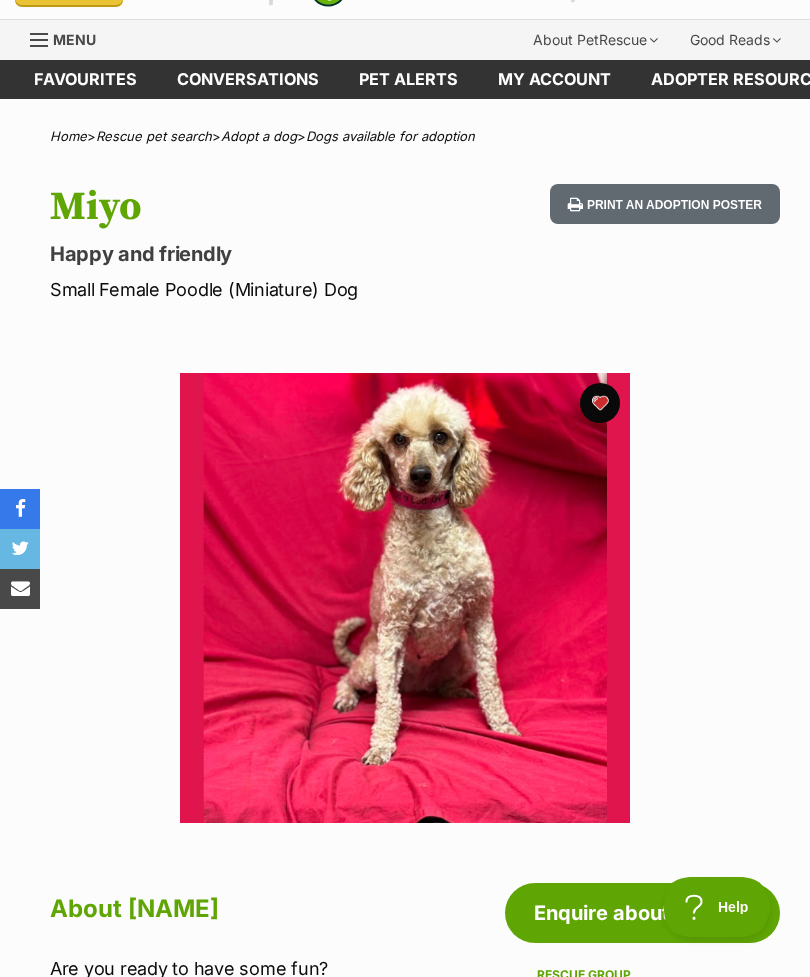 scroll, scrollTop: 0, scrollLeft: 0, axis: both 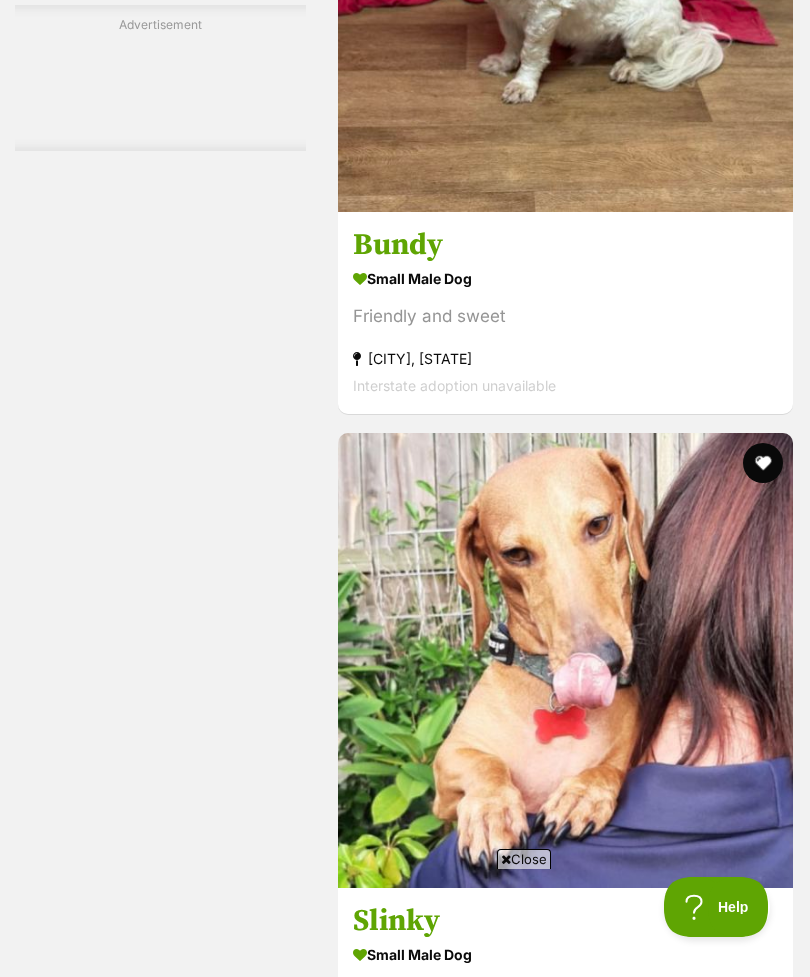 click at bounding box center [565, -16] 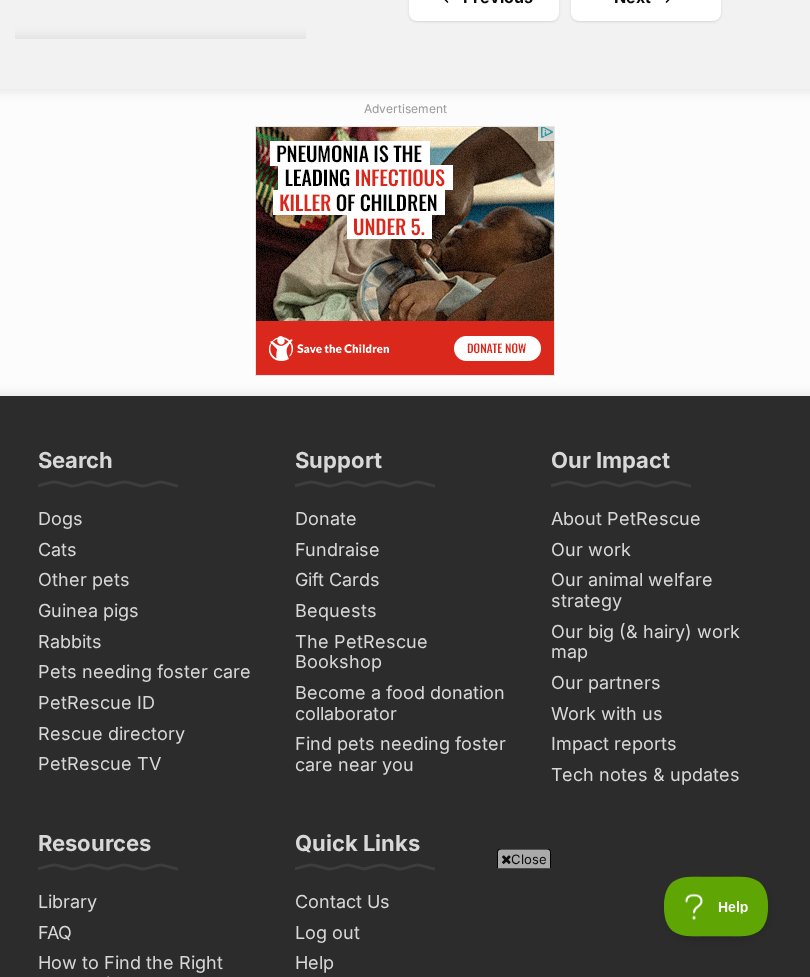 scroll, scrollTop: 15585, scrollLeft: 0, axis: vertical 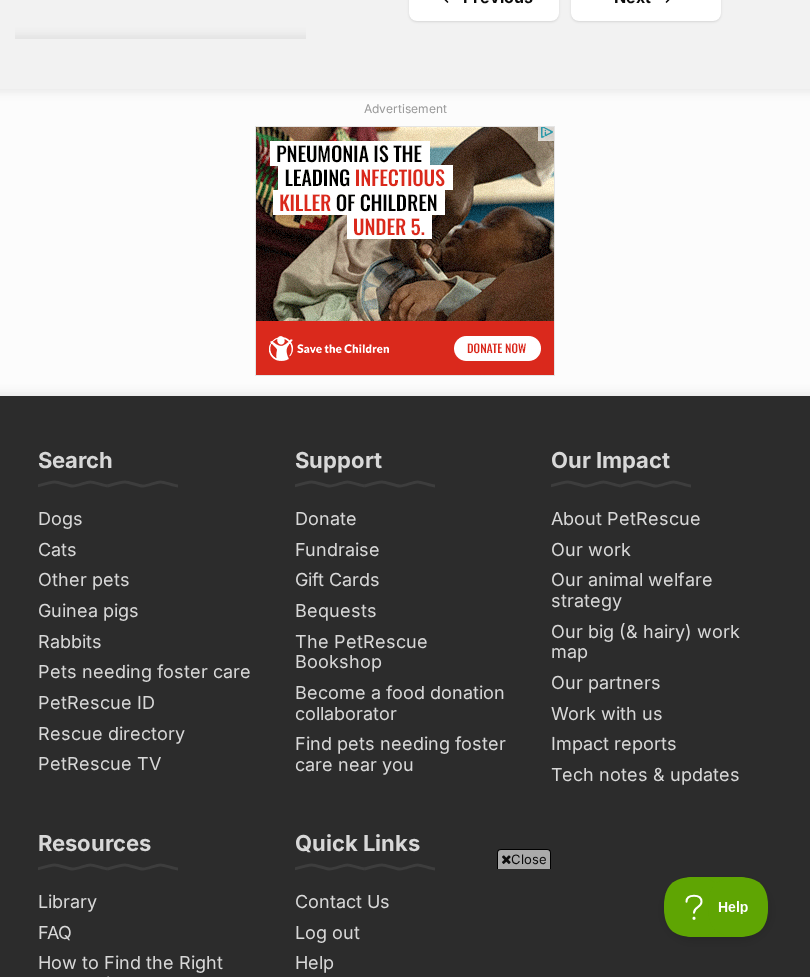 click on "Next" at bounding box center (646, -3) 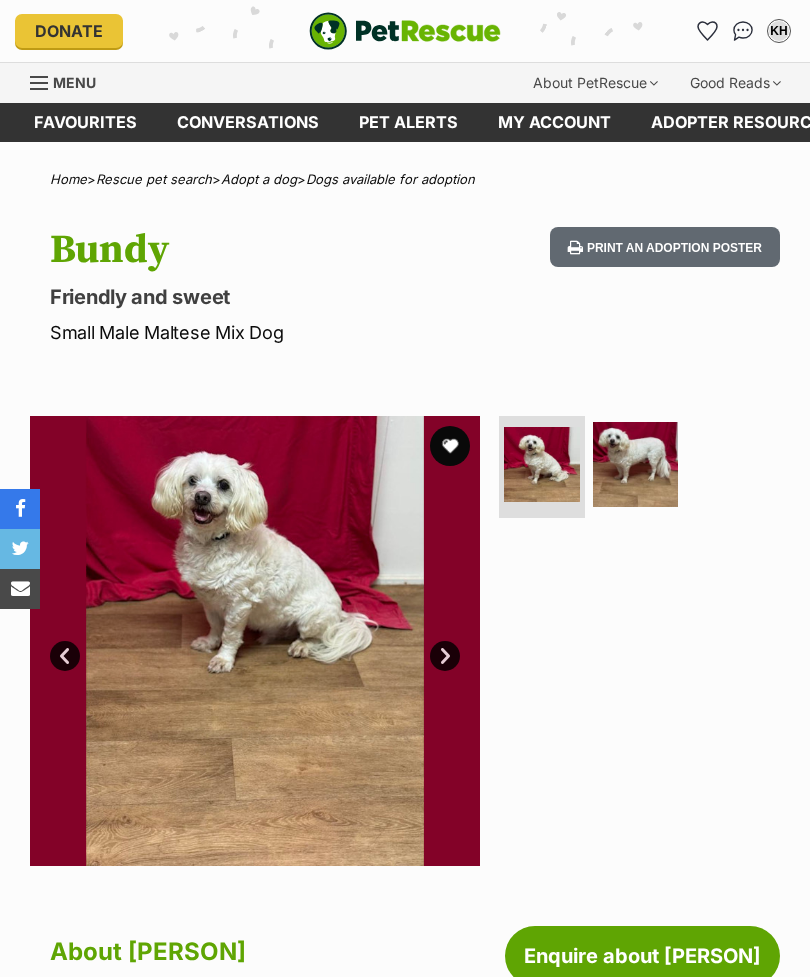 scroll, scrollTop: 0, scrollLeft: 0, axis: both 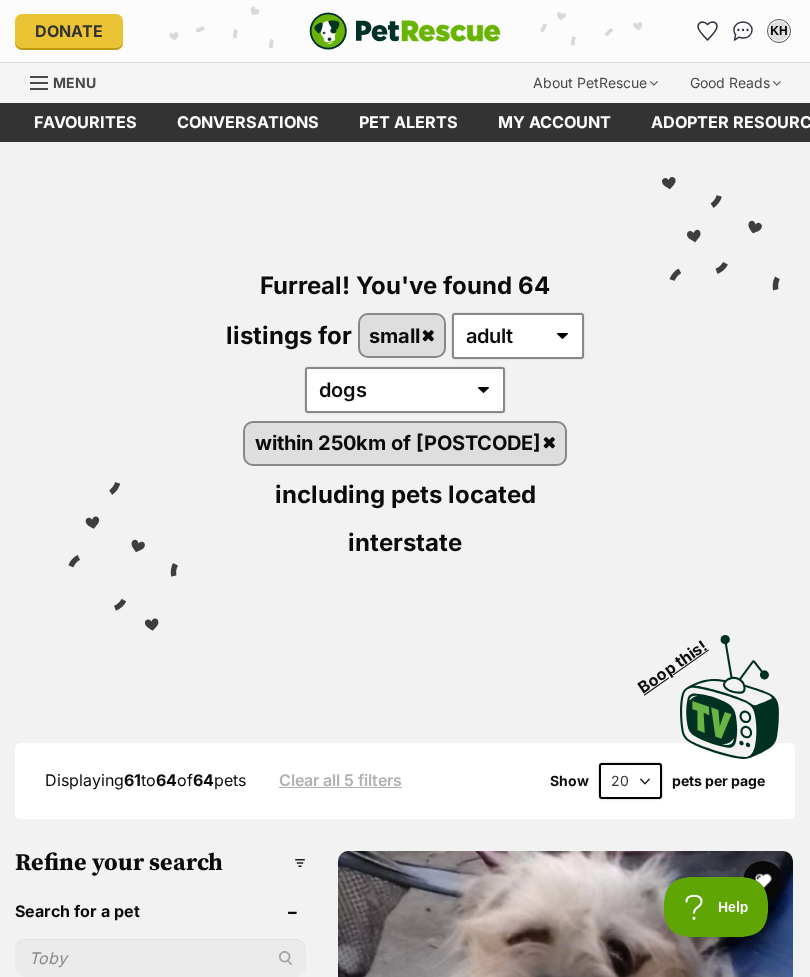 click on "Favourites" at bounding box center (85, 122) 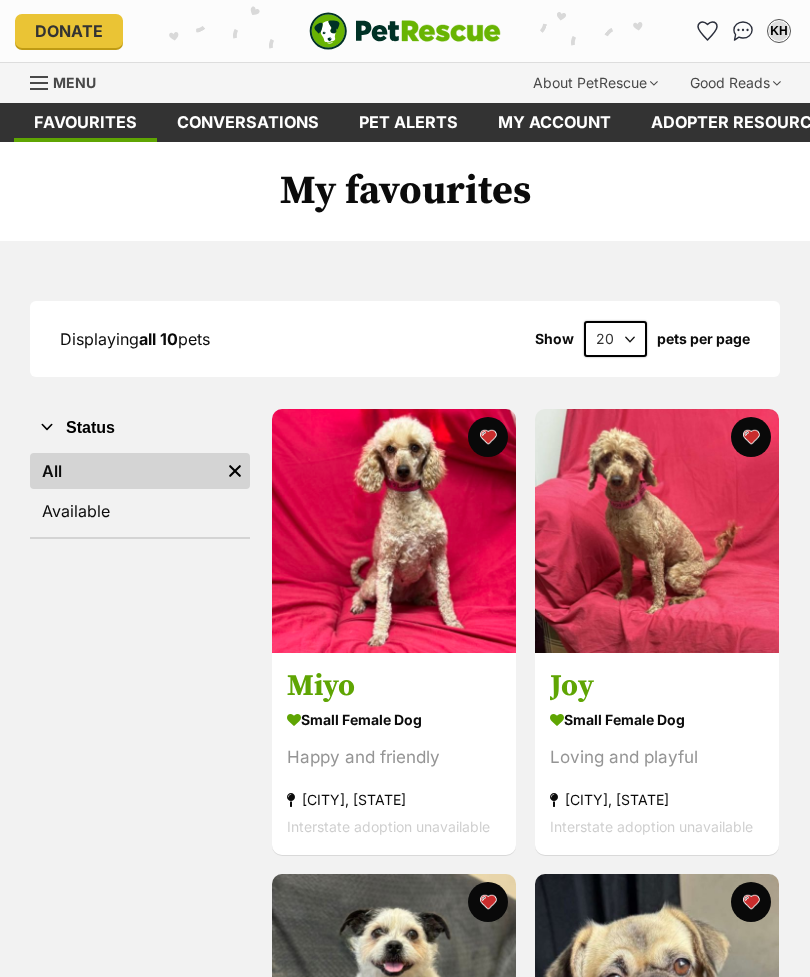 scroll, scrollTop: 0, scrollLeft: 0, axis: both 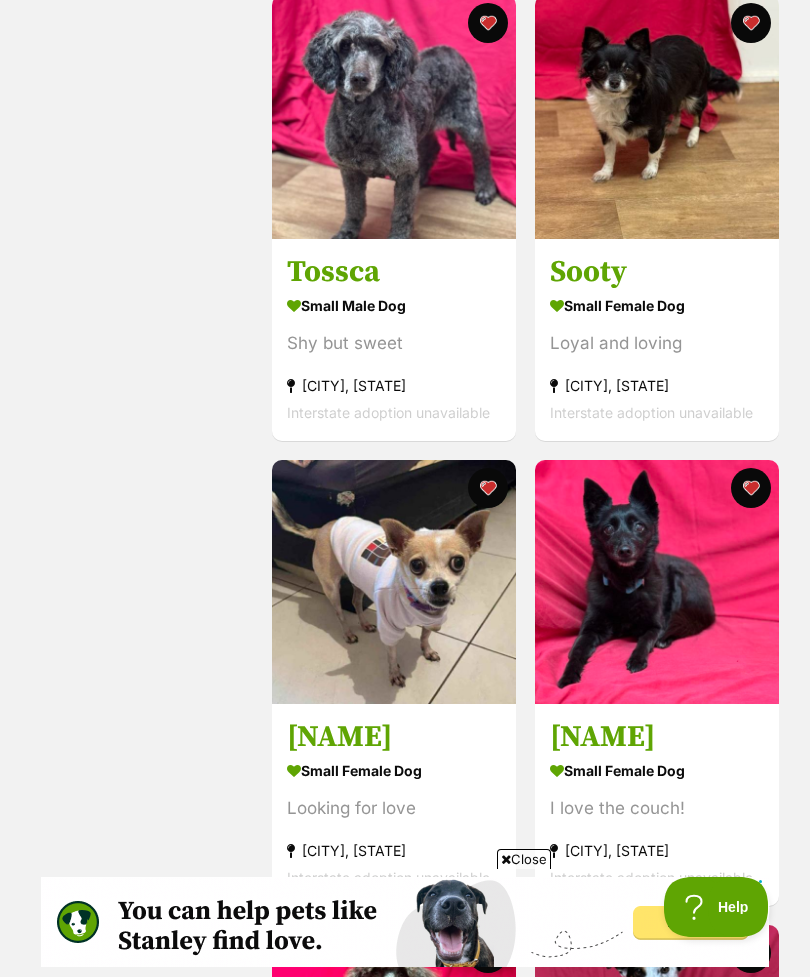 click at bounding box center [394, 582] 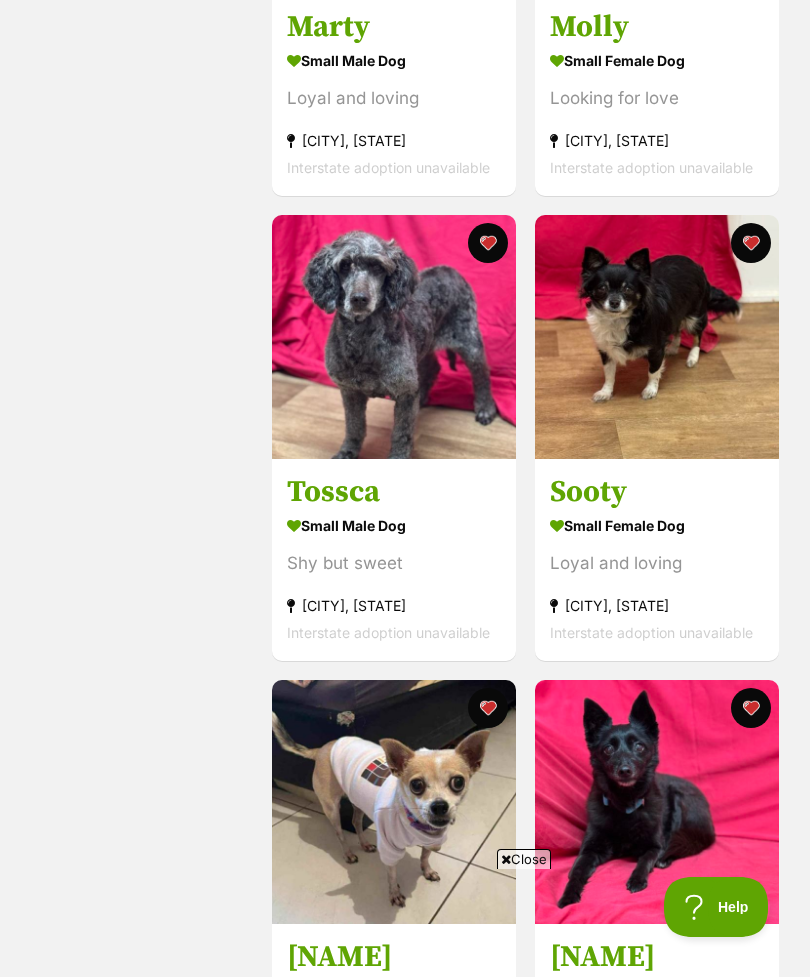scroll, scrollTop: 0, scrollLeft: 0, axis: both 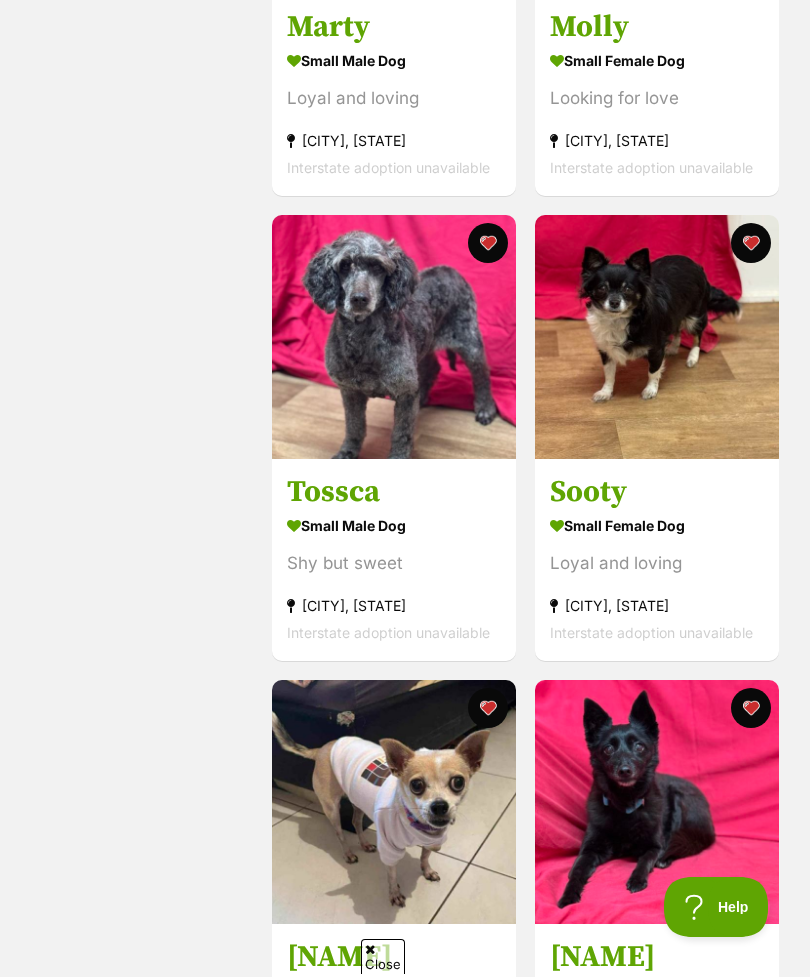 click at bounding box center (394, 337) 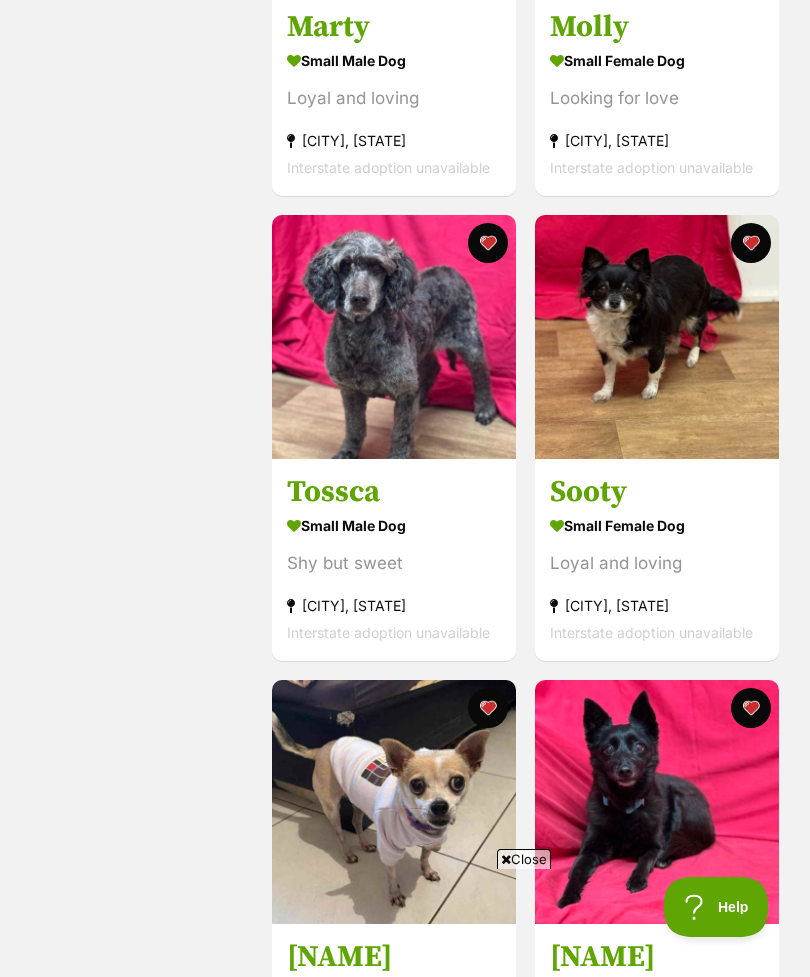 scroll, scrollTop: 0, scrollLeft: 0, axis: both 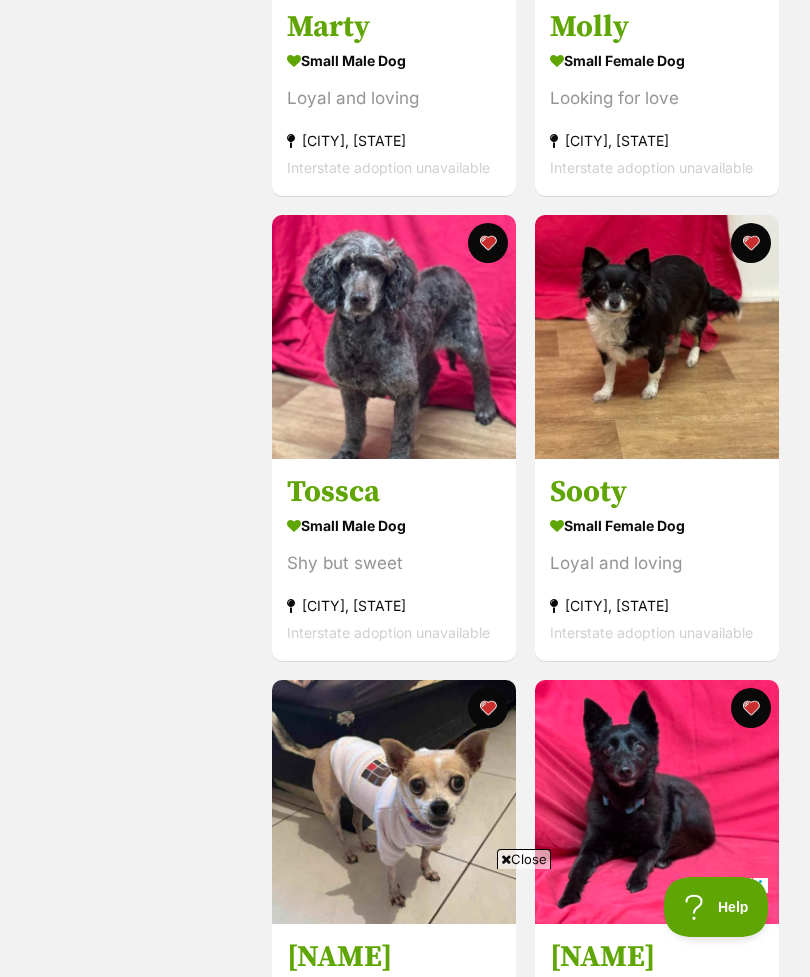 click at bounding box center (488, 243) 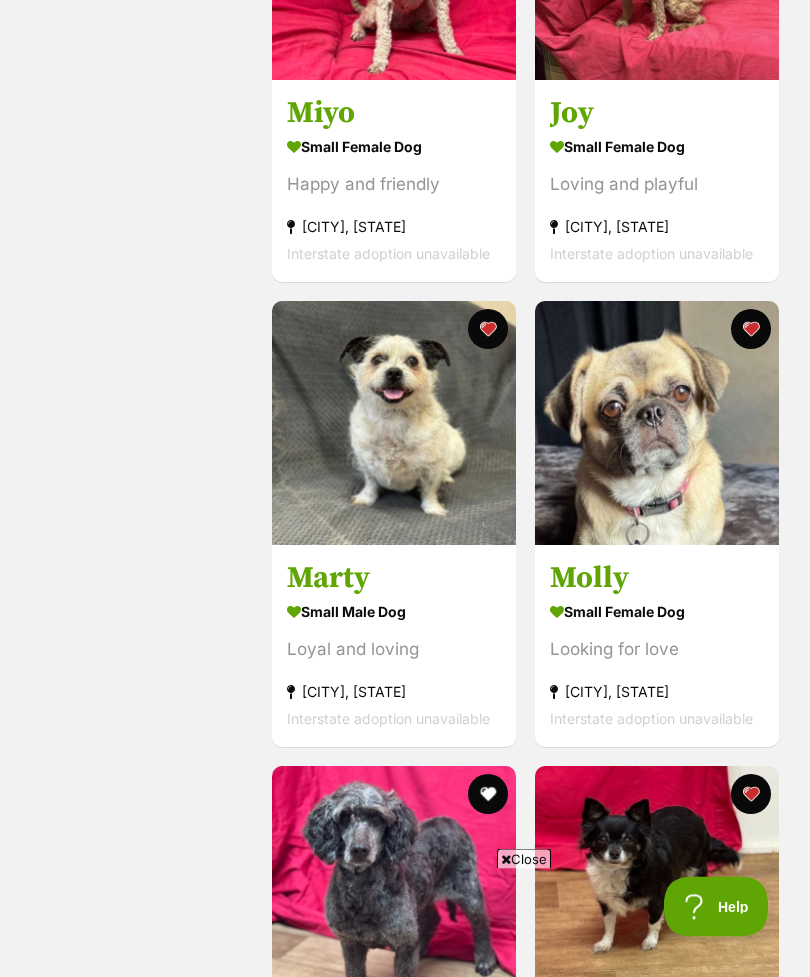 scroll, scrollTop: 573, scrollLeft: 0, axis: vertical 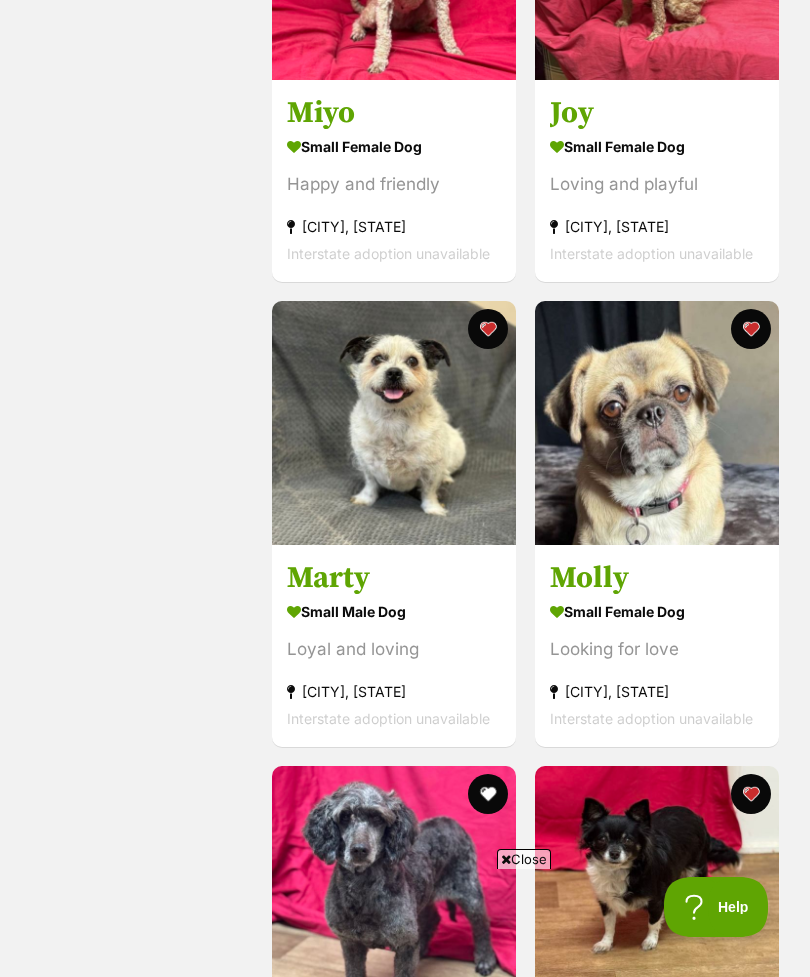 click at bounding box center [394, 423] 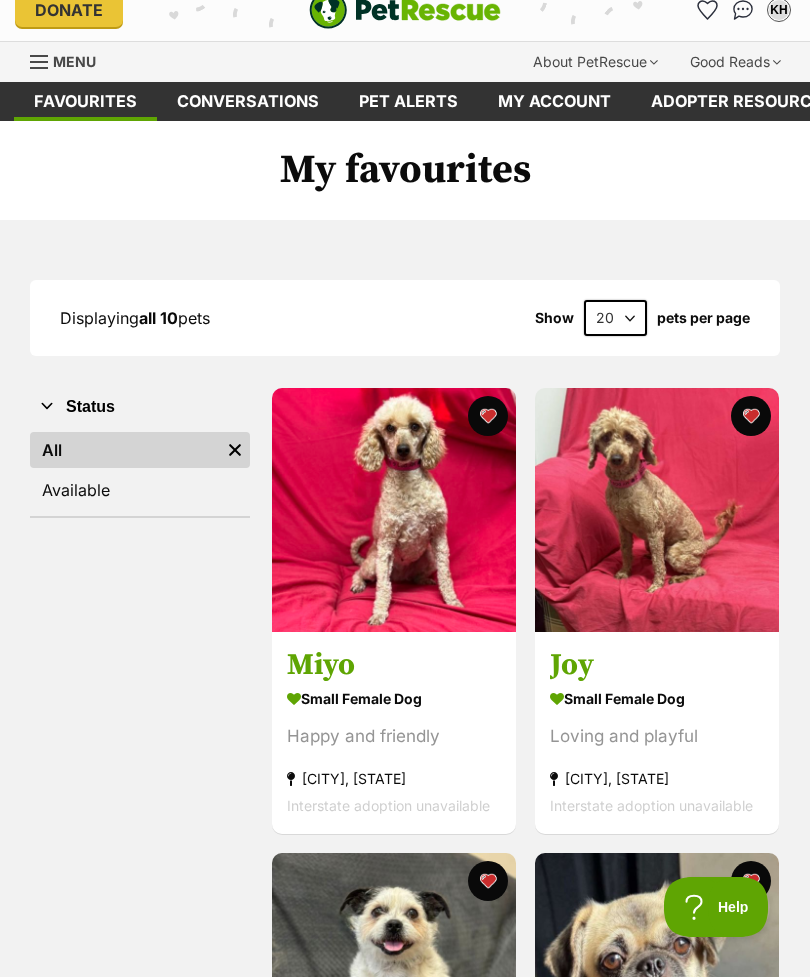scroll, scrollTop: 23, scrollLeft: 0, axis: vertical 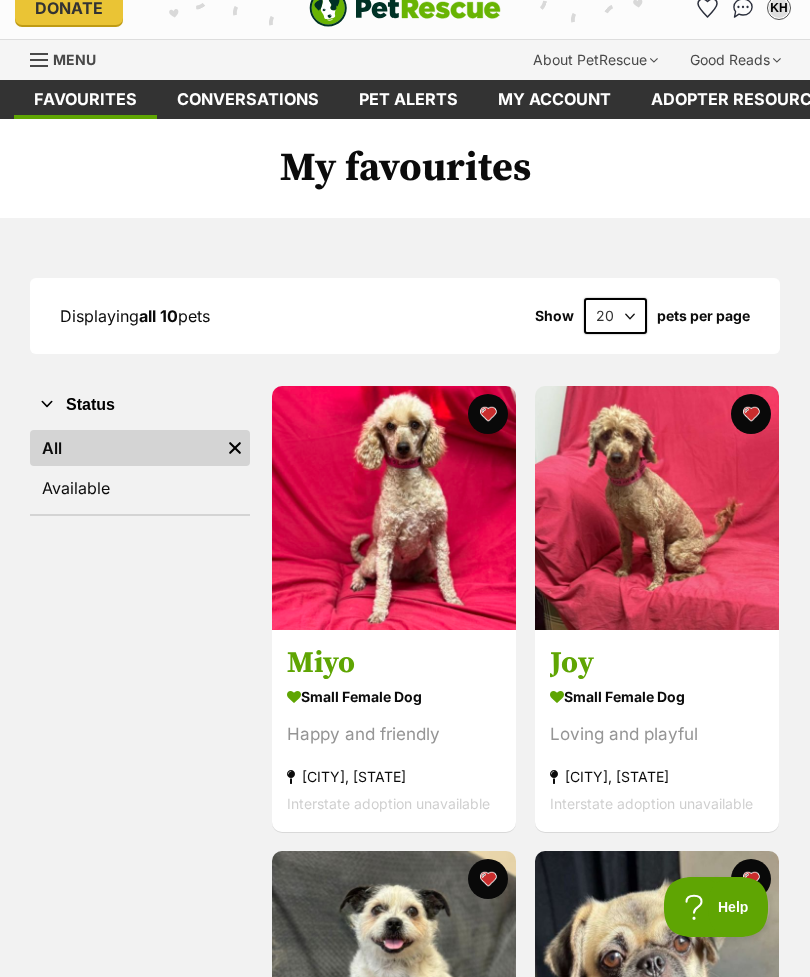 click at bounding box center (488, 414) 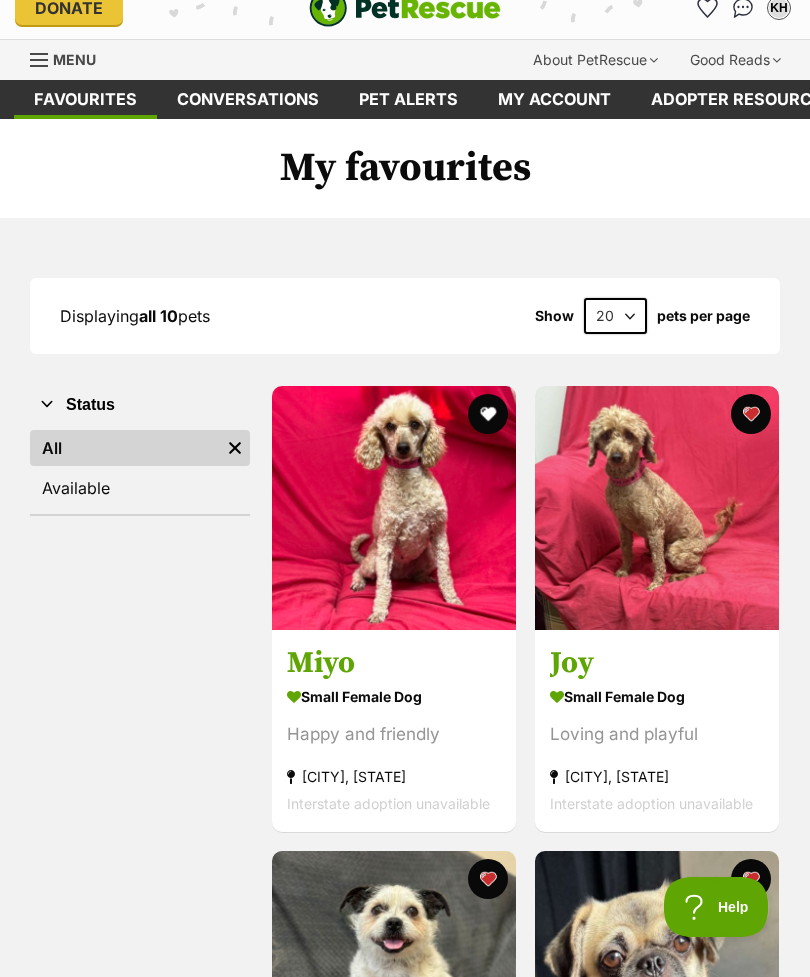 click at bounding box center (750, 414) 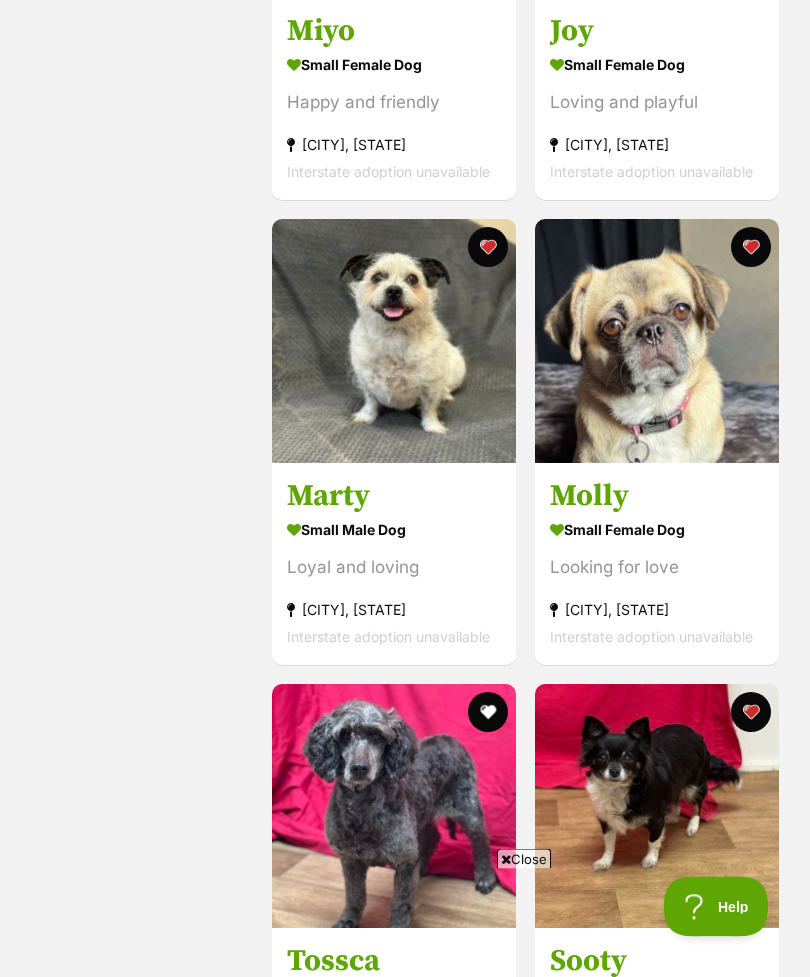 scroll, scrollTop: 655, scrollLeft: 0, axis: vertical 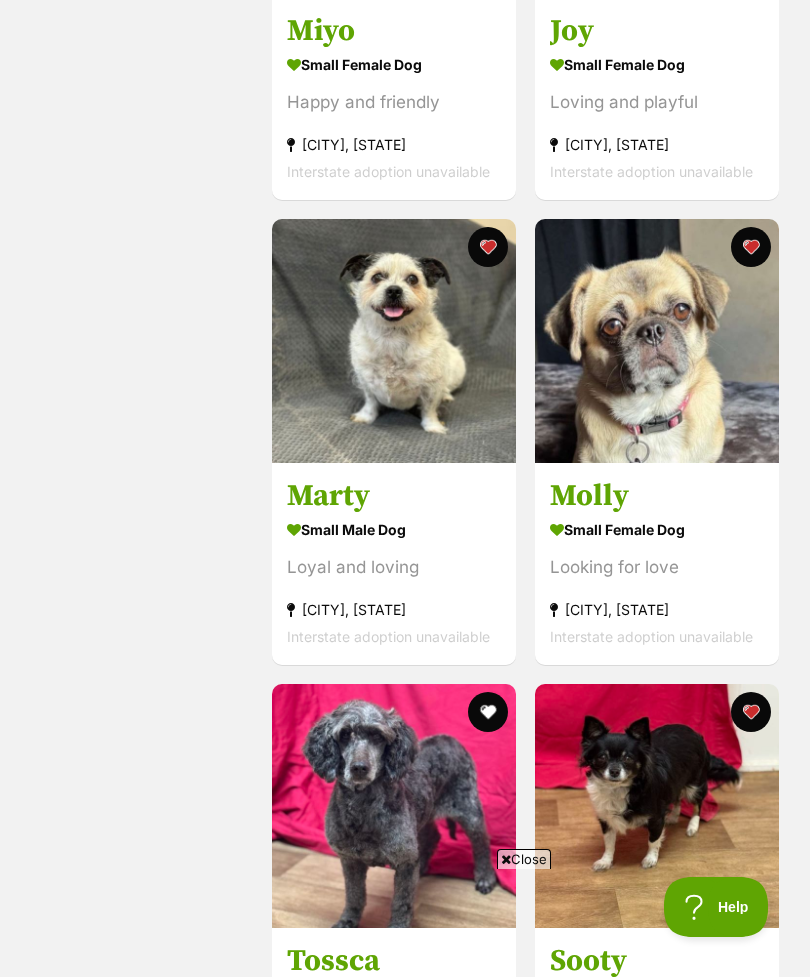 click at bounding box center (488, 247) 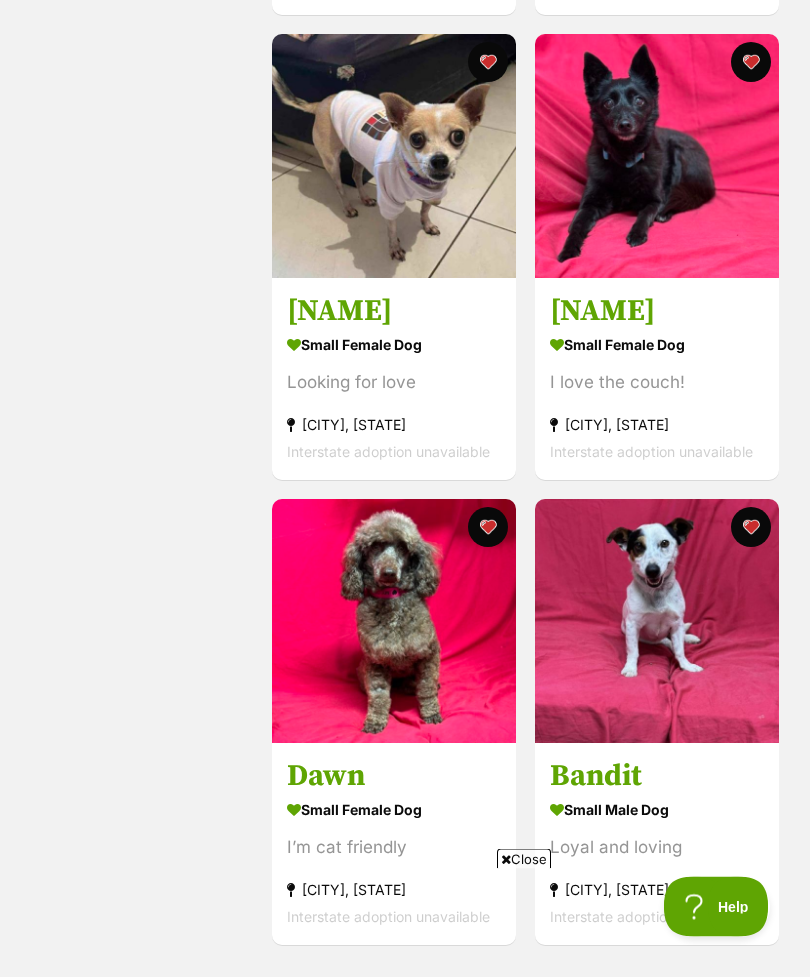scroll, scrollTop: 1771, scrollLeft: 0, axis: vertical 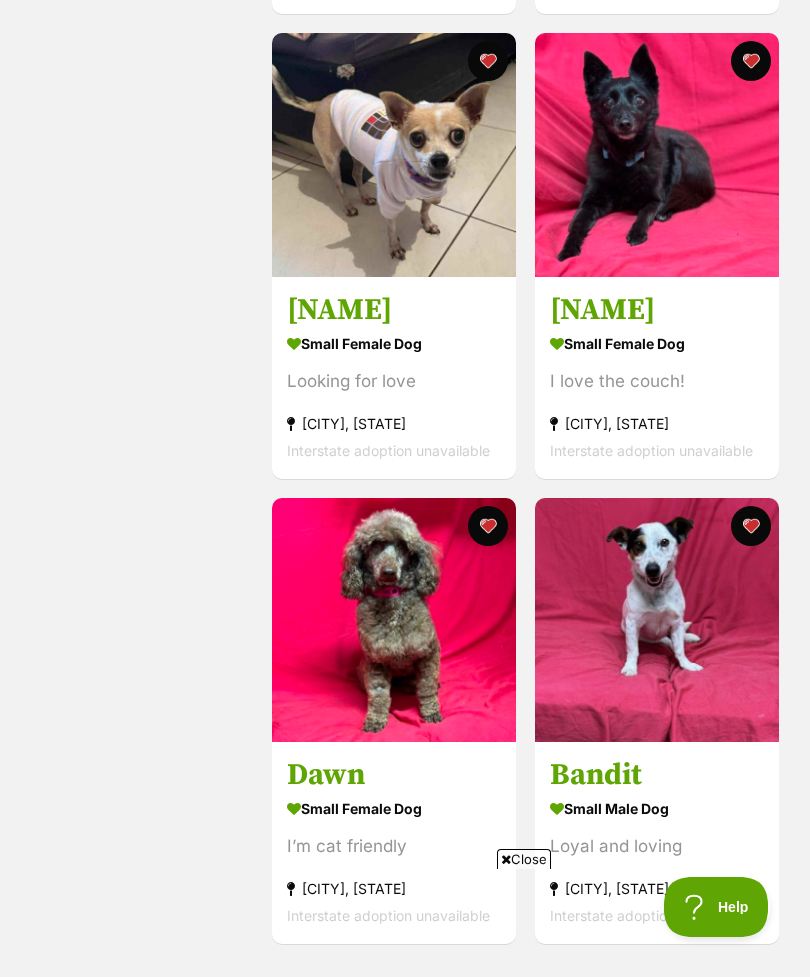 click at bounding box center [488, 526] 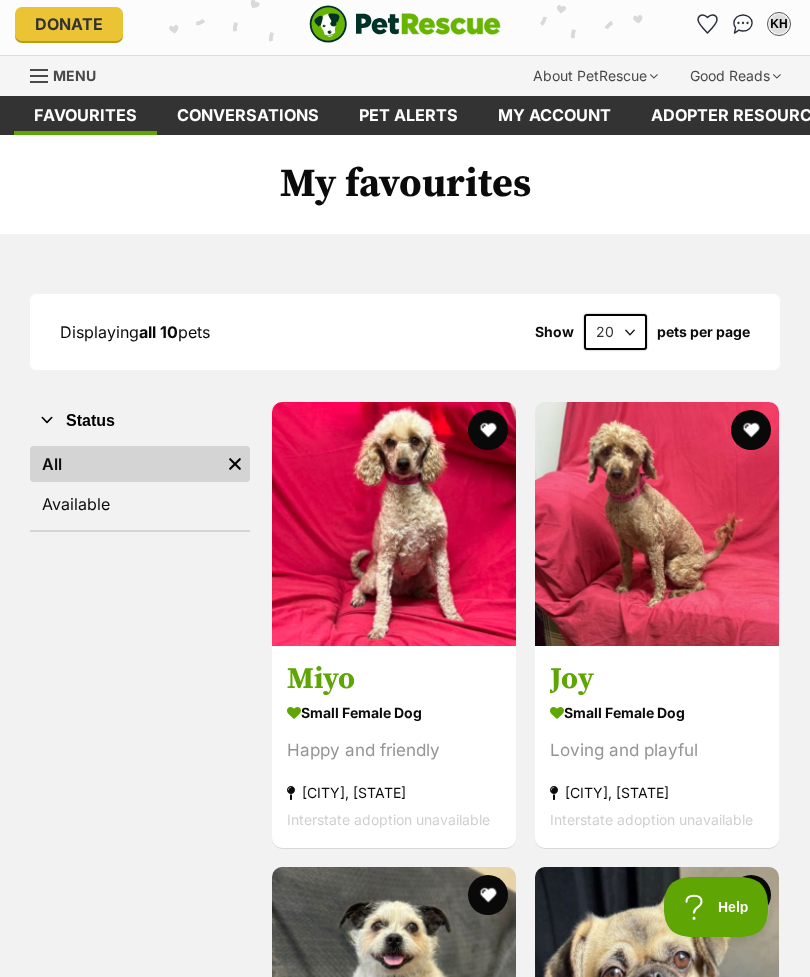 scroll, scrollTop: 0, scrollLeft: 0, axis: both 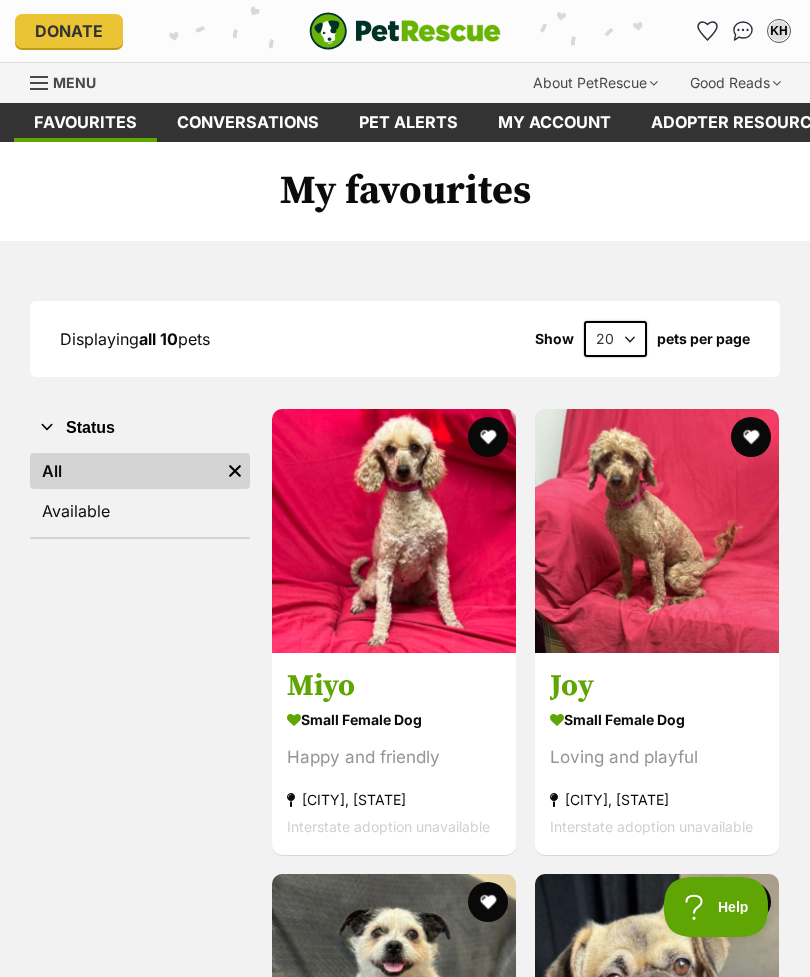 click on "Favourites" at bounding box center (85, 122) 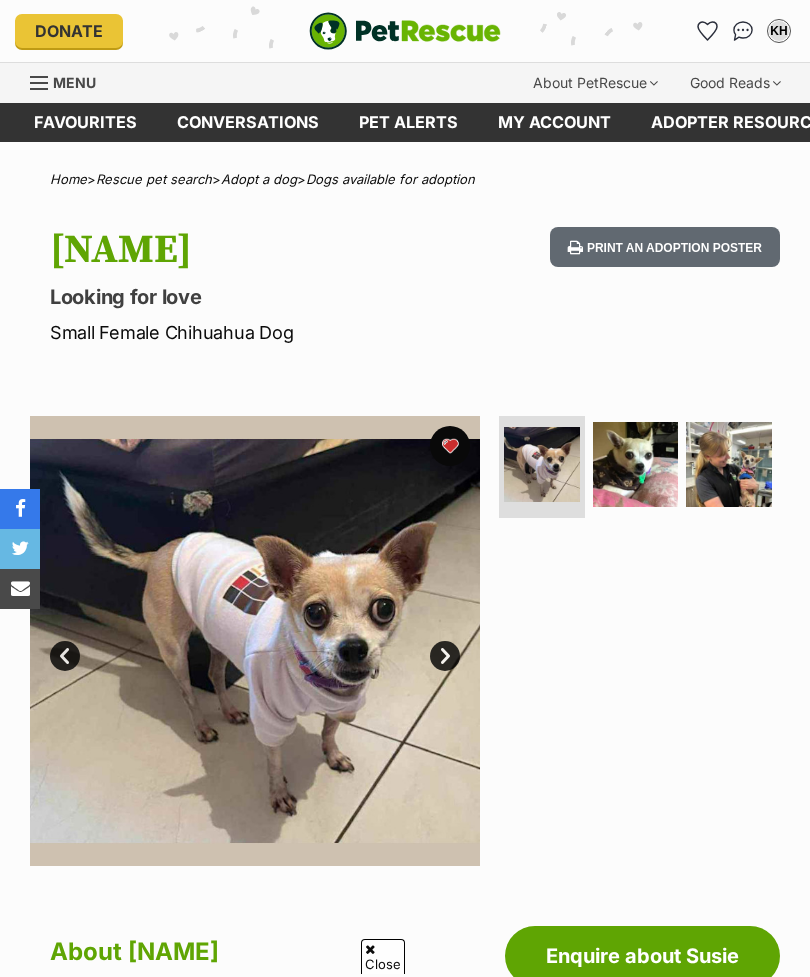 scroll, scrollTop: 333, scrollLeft: 2, axis: both 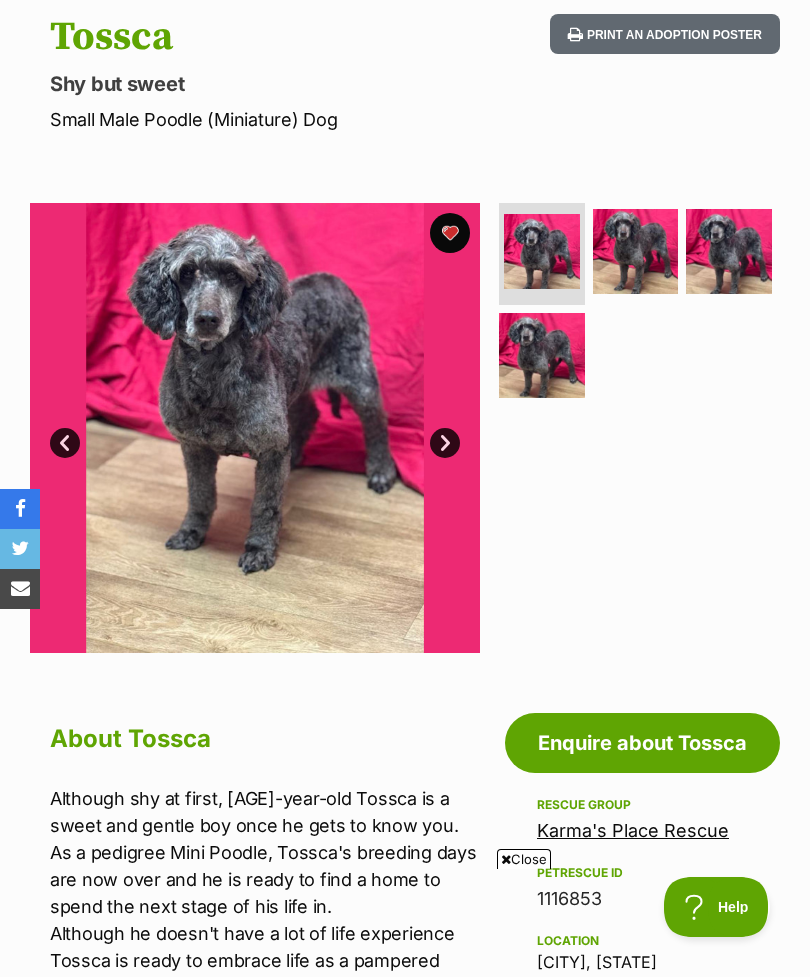 click at bounding box center [450, 233] 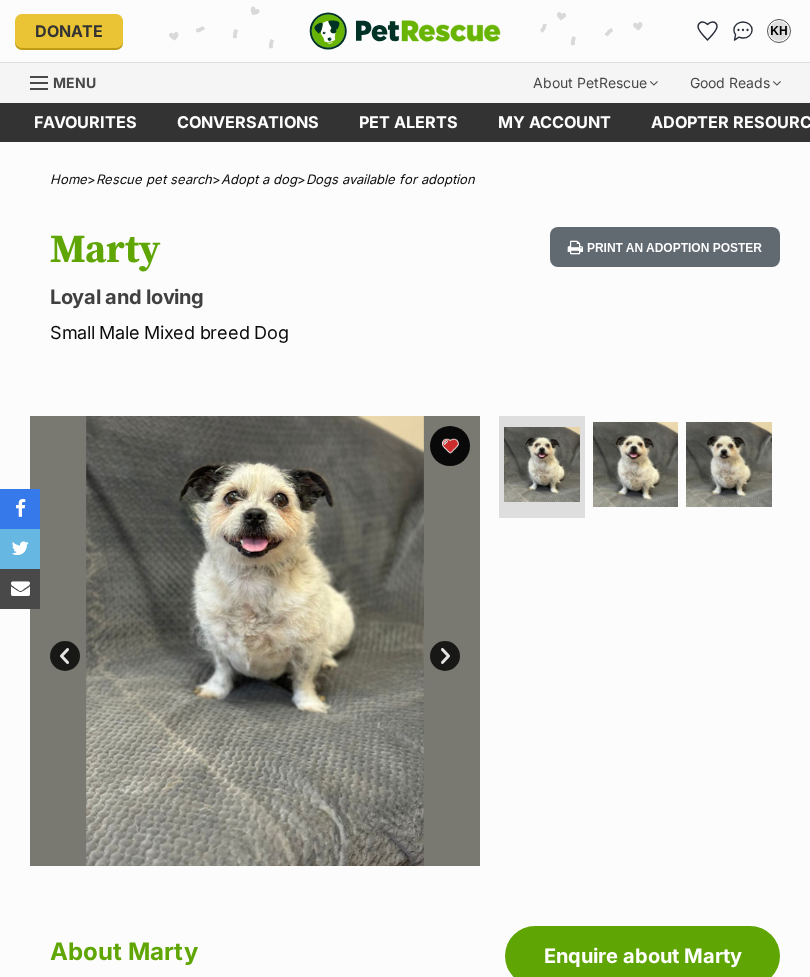 scroll, scrollTop: 0, scrollLeft: 0, axis: both 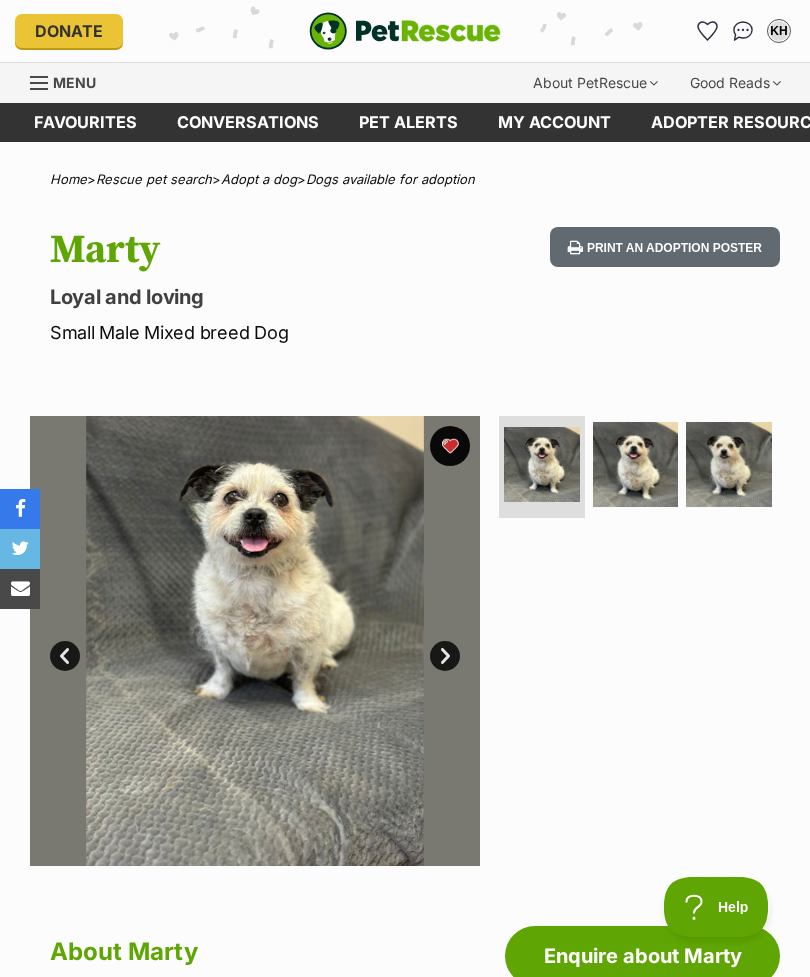 click at bounding box center (255, 641) 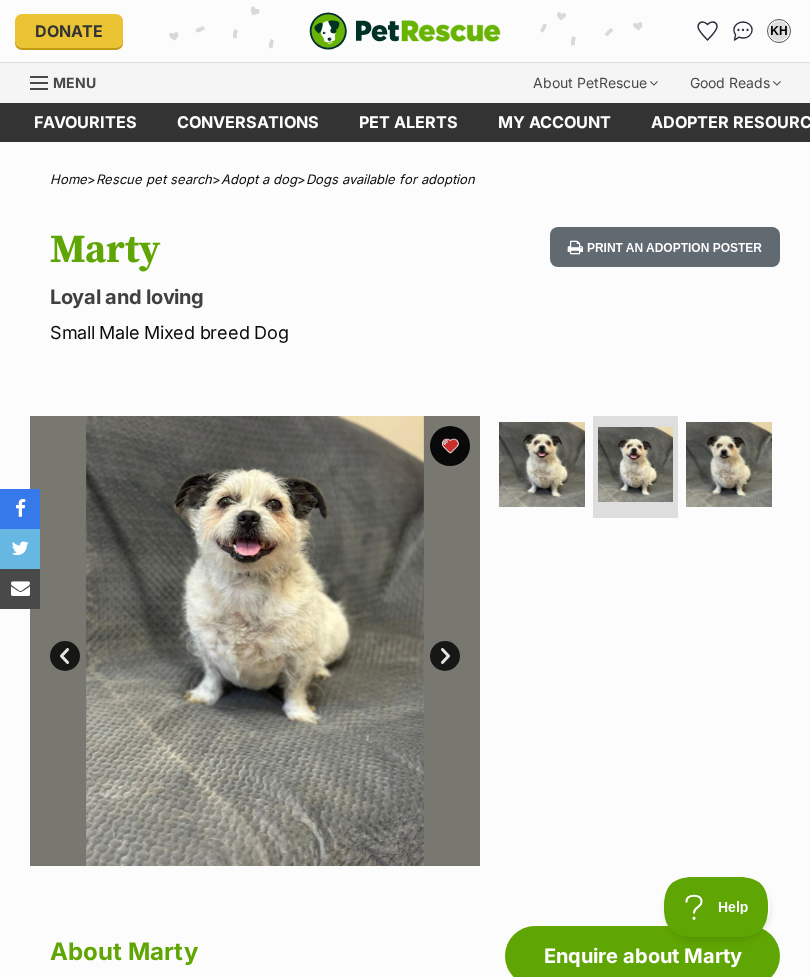 click on "Next" at bounding box center (445, 656) 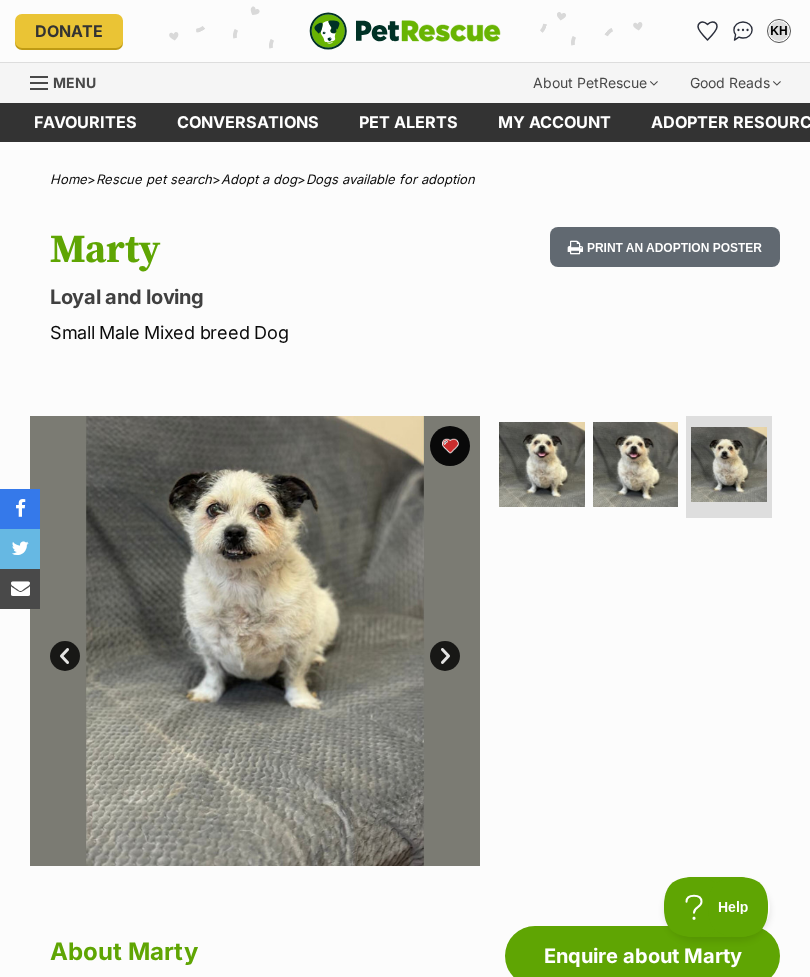 click on "Next" at bounding box center [445, 656] 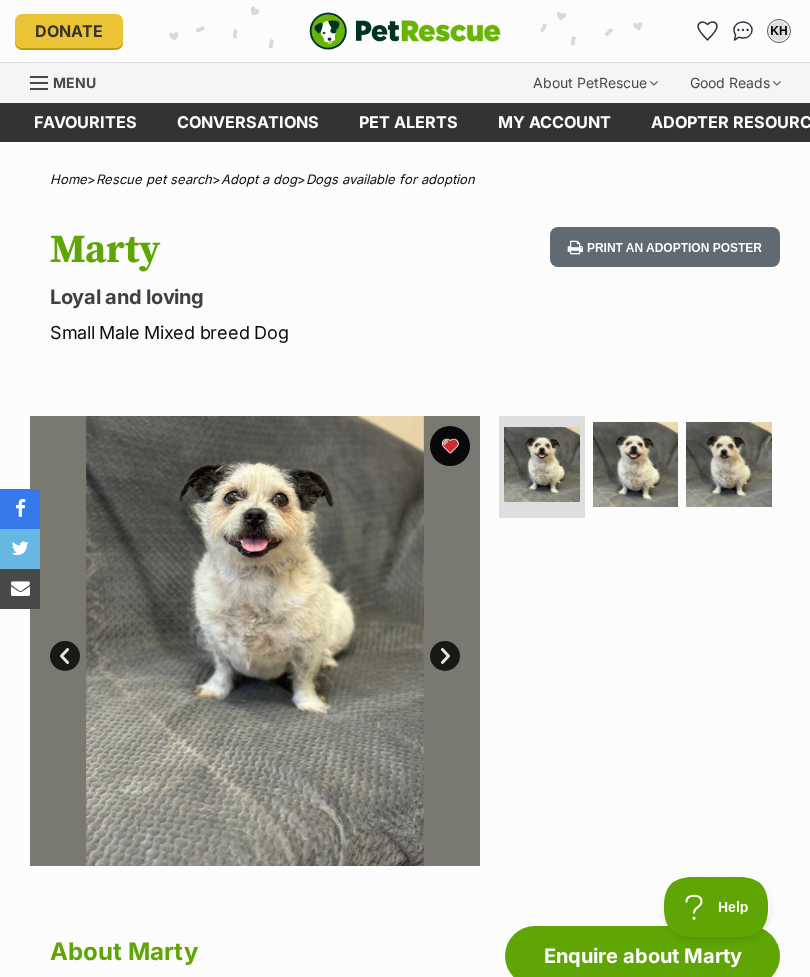 click at bounding box center [255, 641] 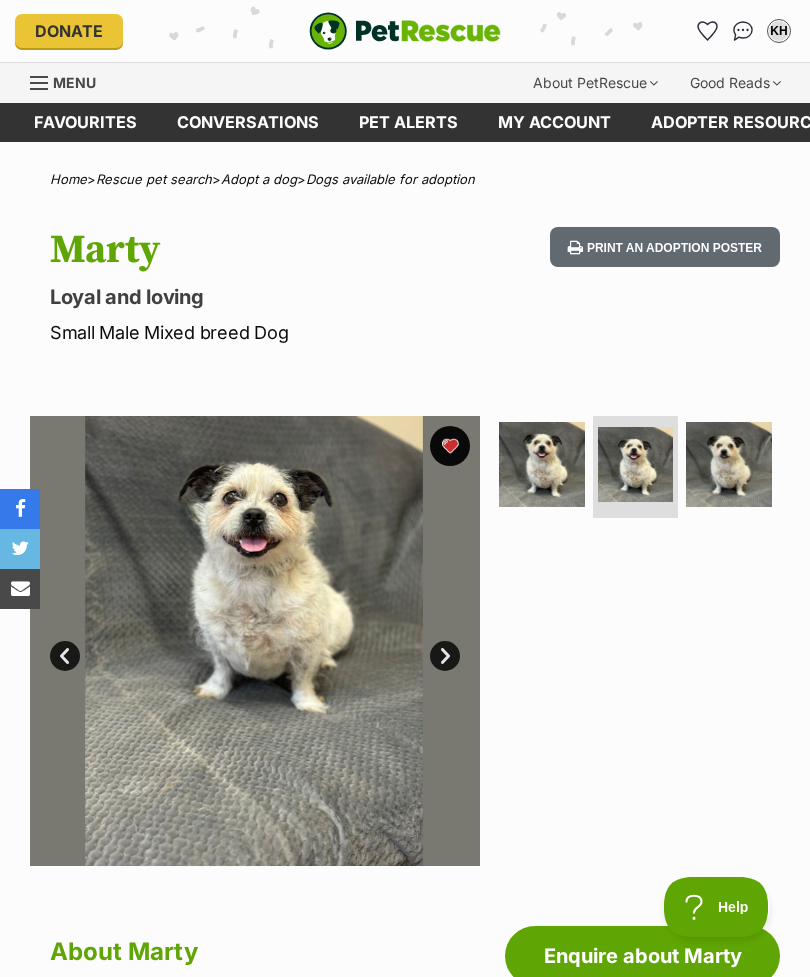 click at bounding box center [254, 641] 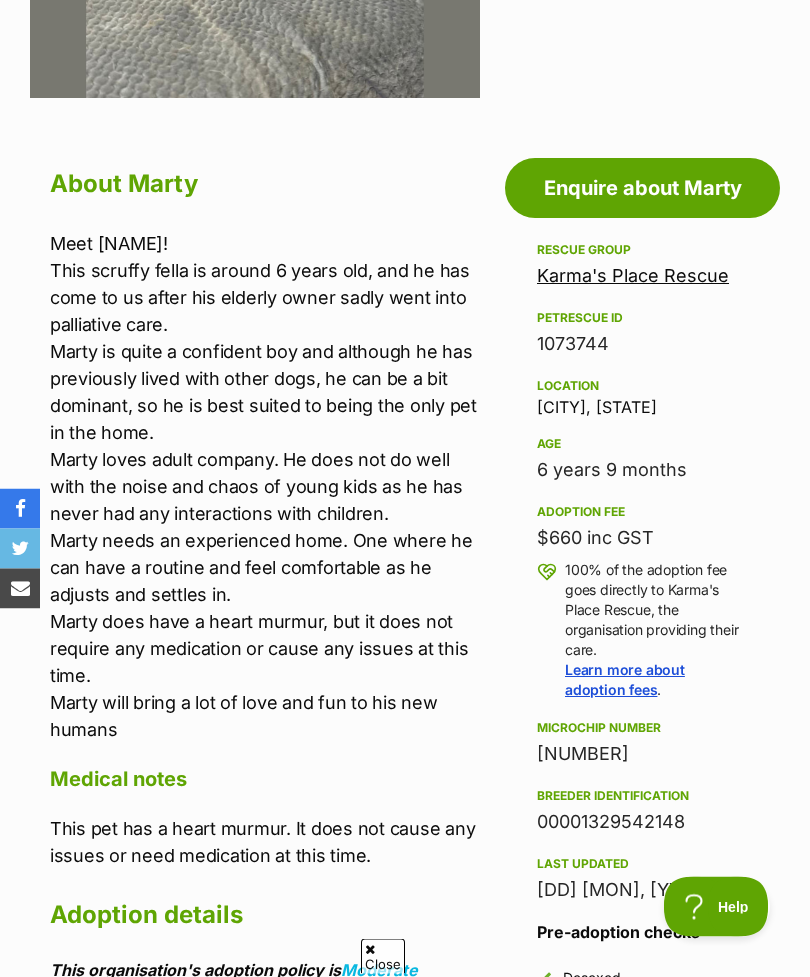 scroll, scrollTop: 768, scrollLeft: 0, axis: vertical 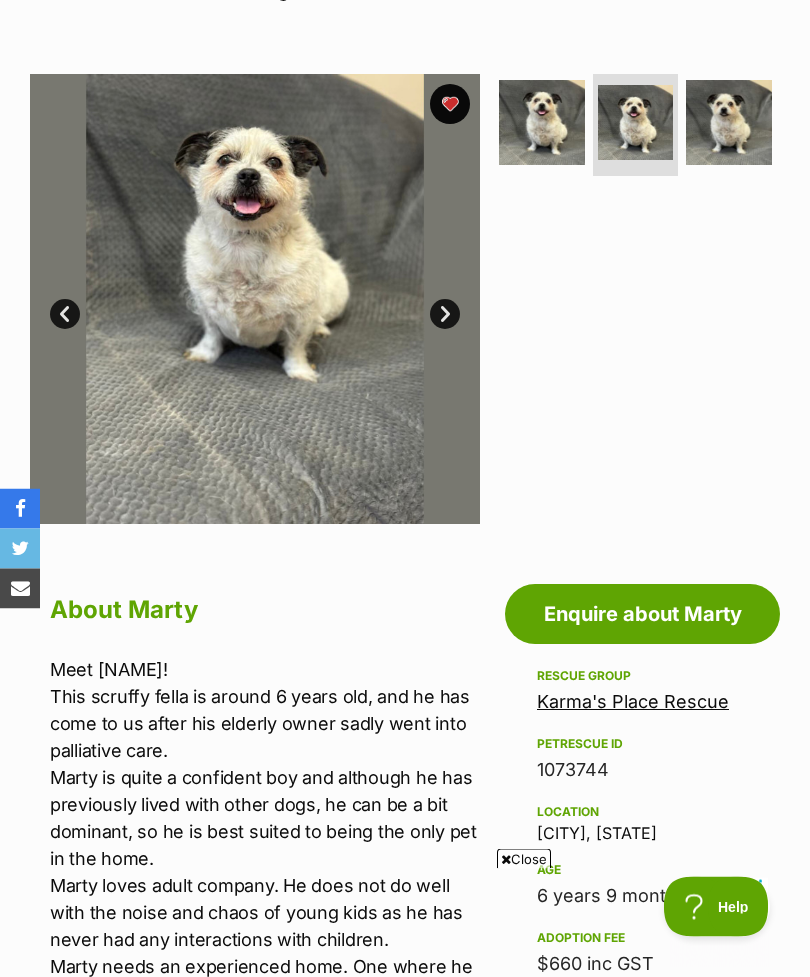 click on "Next" at bounding box center [445, 315] 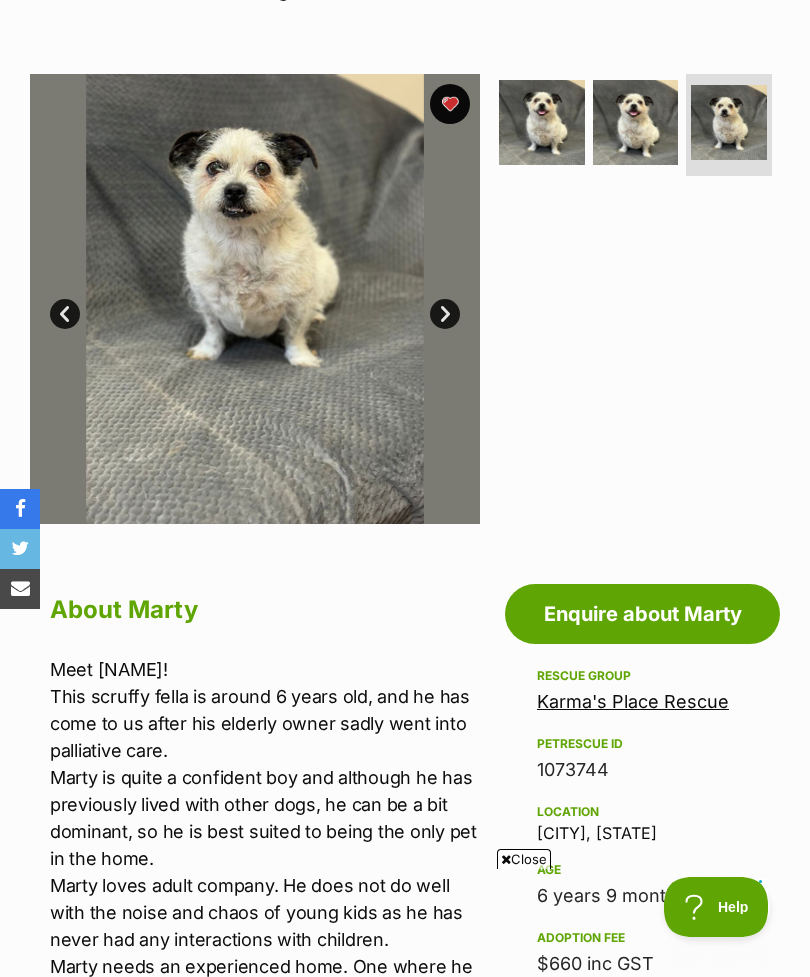 click on "Next" at bounding box center [445, 314] 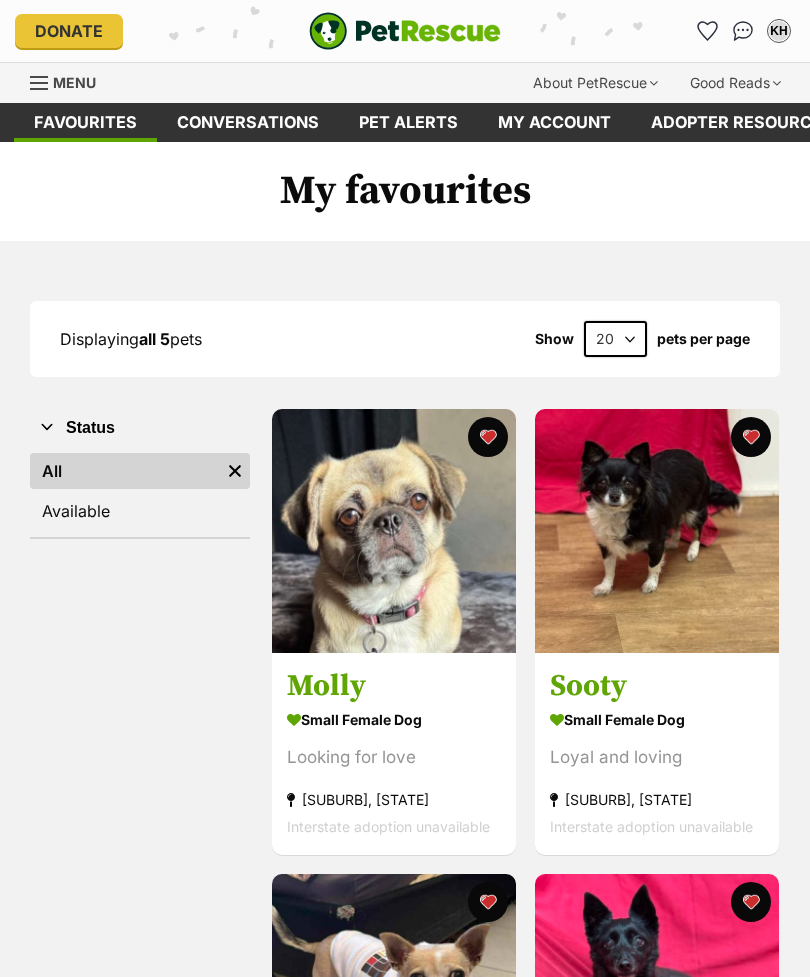scroll, scrollTop: 0, scrollLeft: 0, axis: both 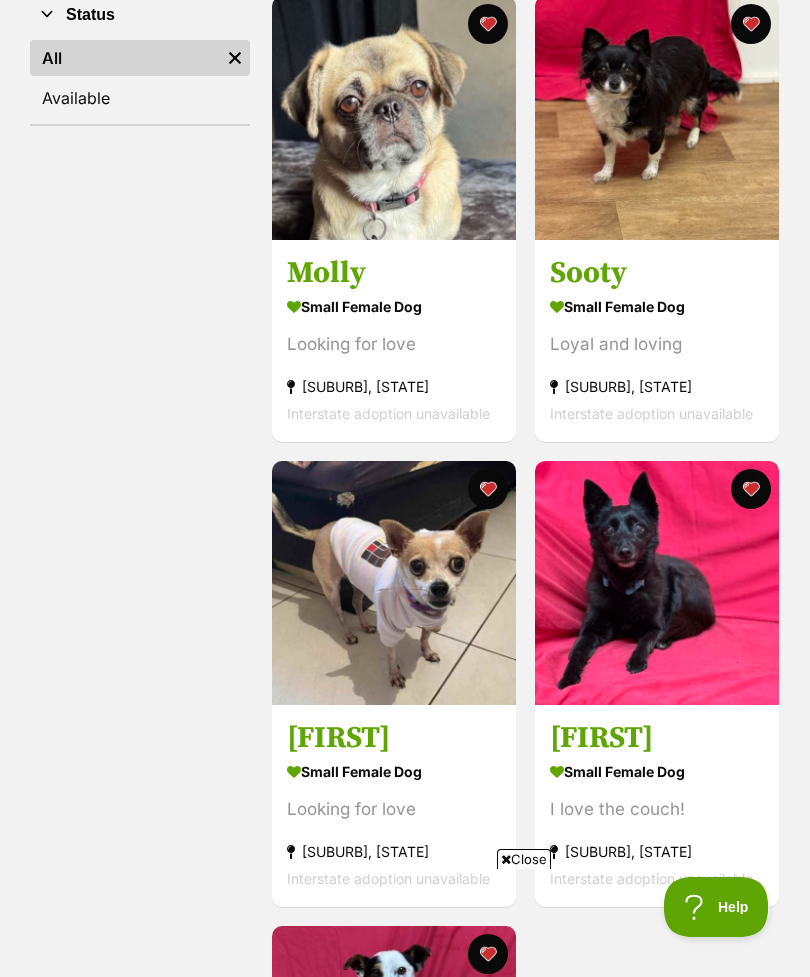 click at bounding box center [657, 583] 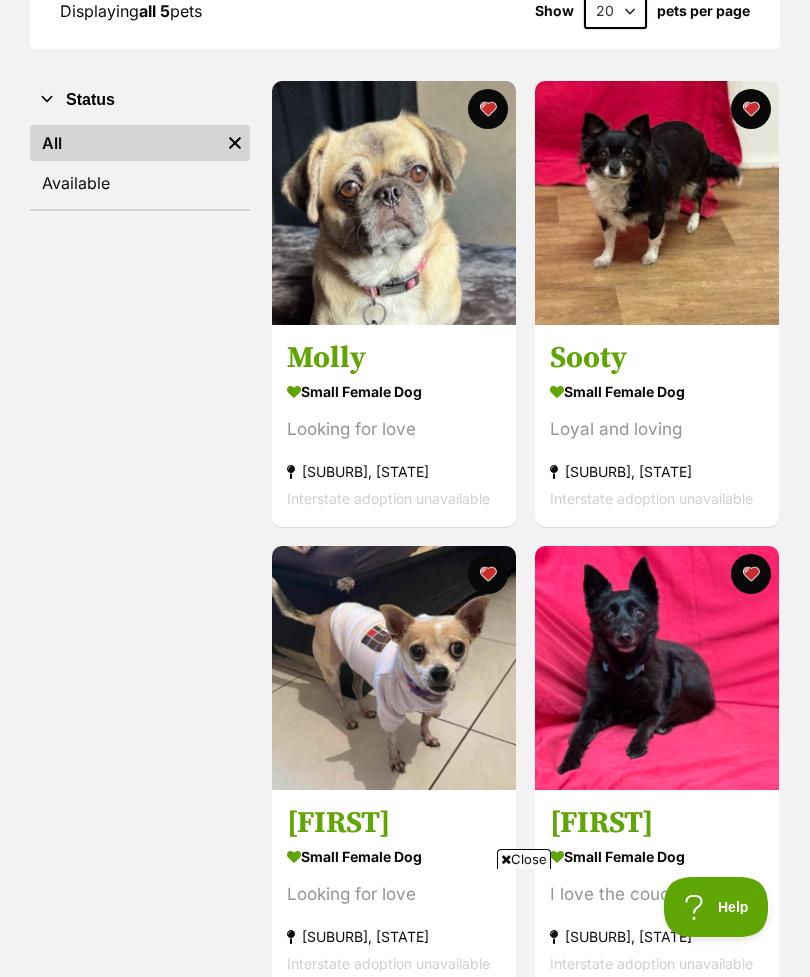 scroll, scrollTop: 327, scrollLeft: 0, axis: vertical 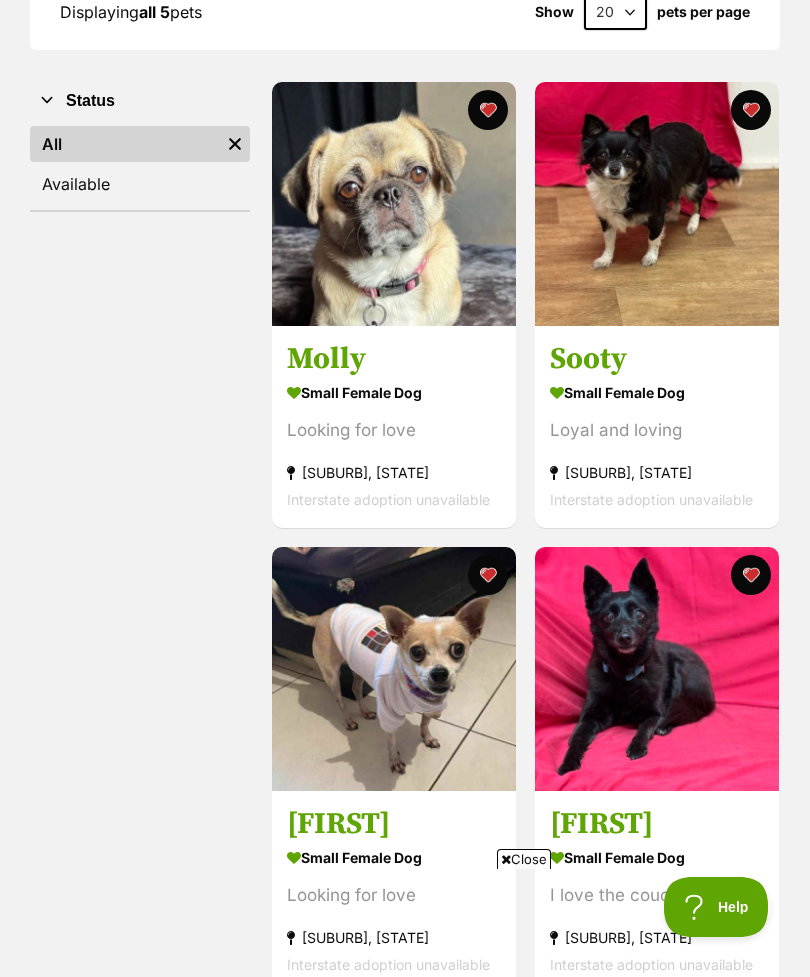 click at bounding box center (394, 669) 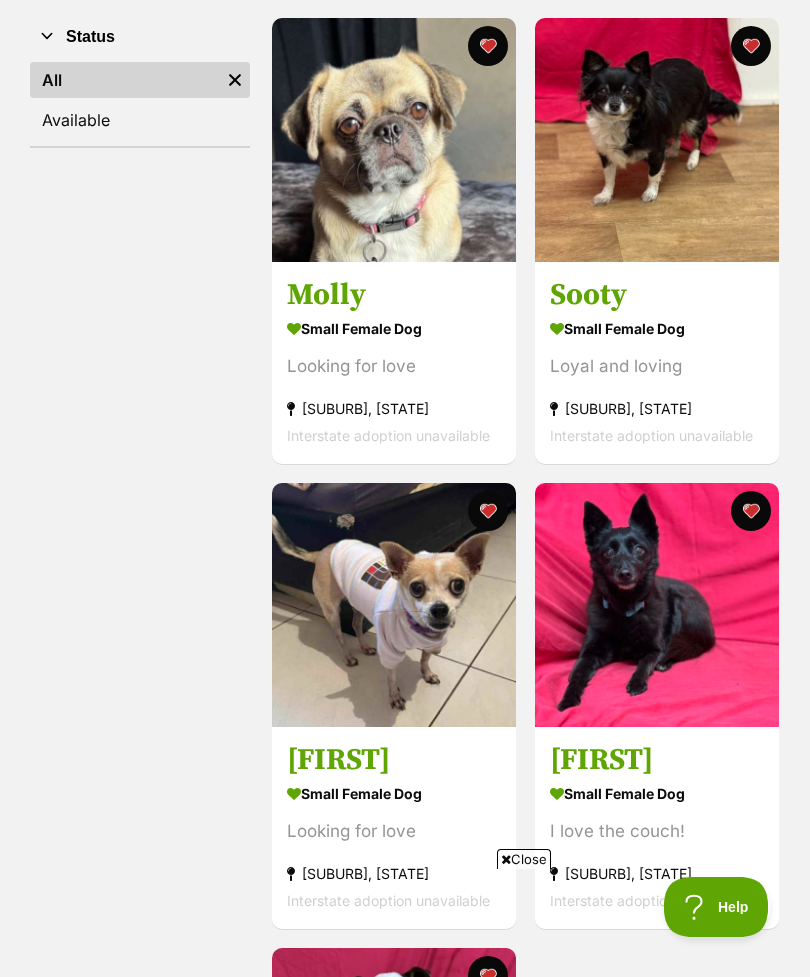 click at bounding box center (488, 511) 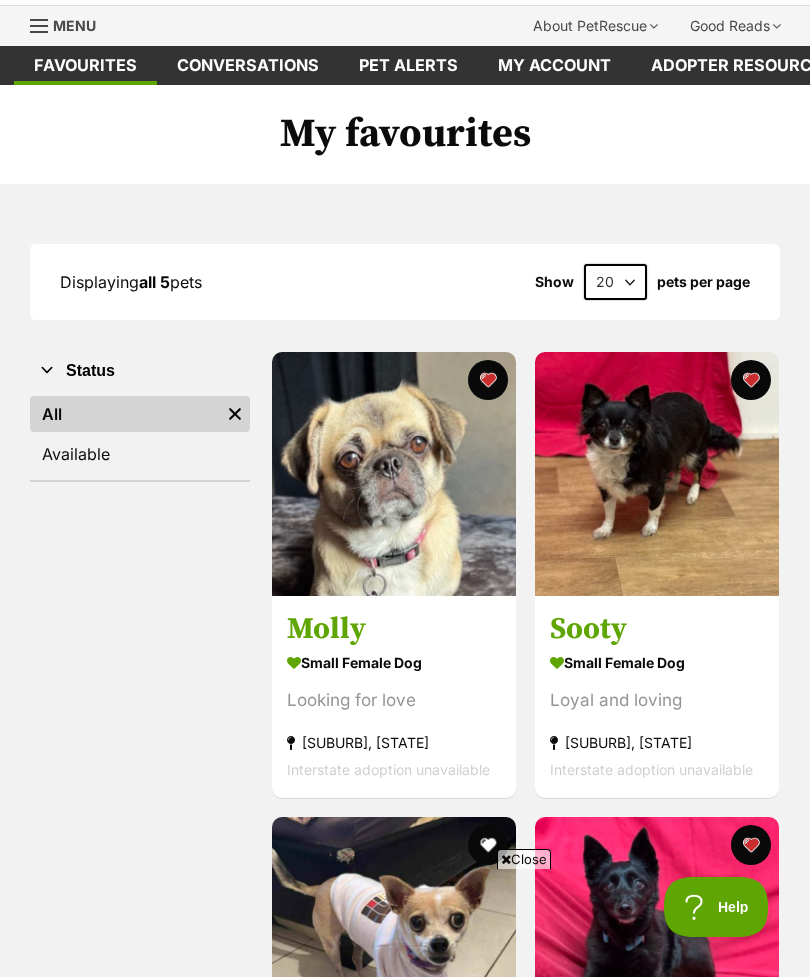 scroll, scrollTop: 56, scrollLeft: 0, axis: vertical 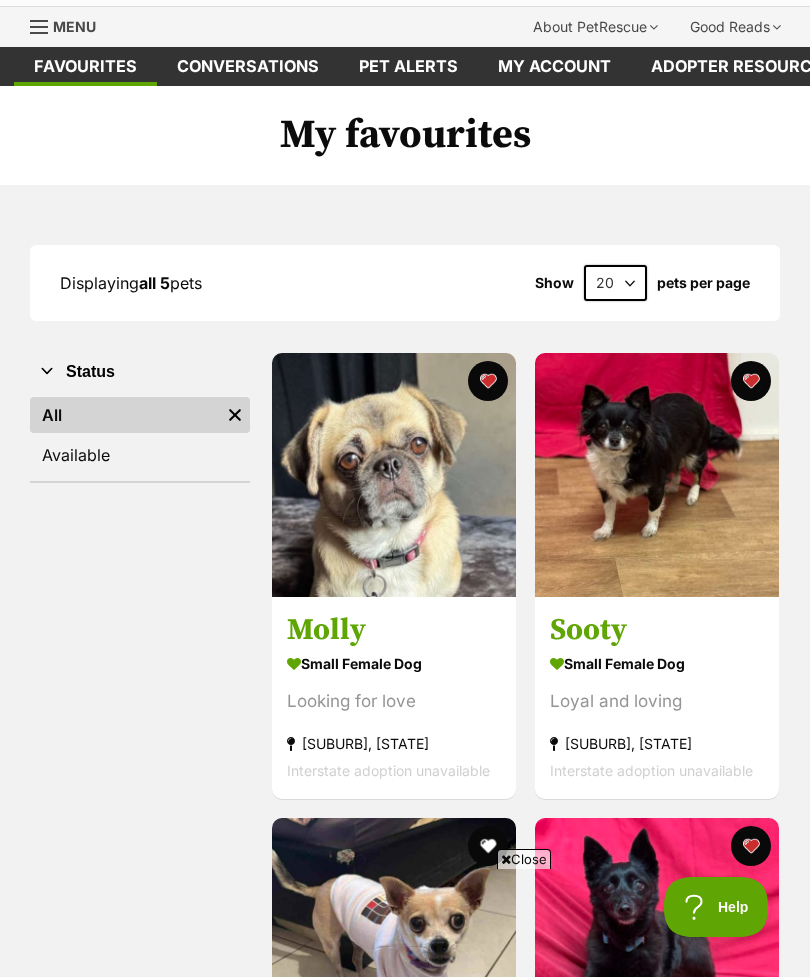 click on "Favourites" at bounding box center (85, 66) 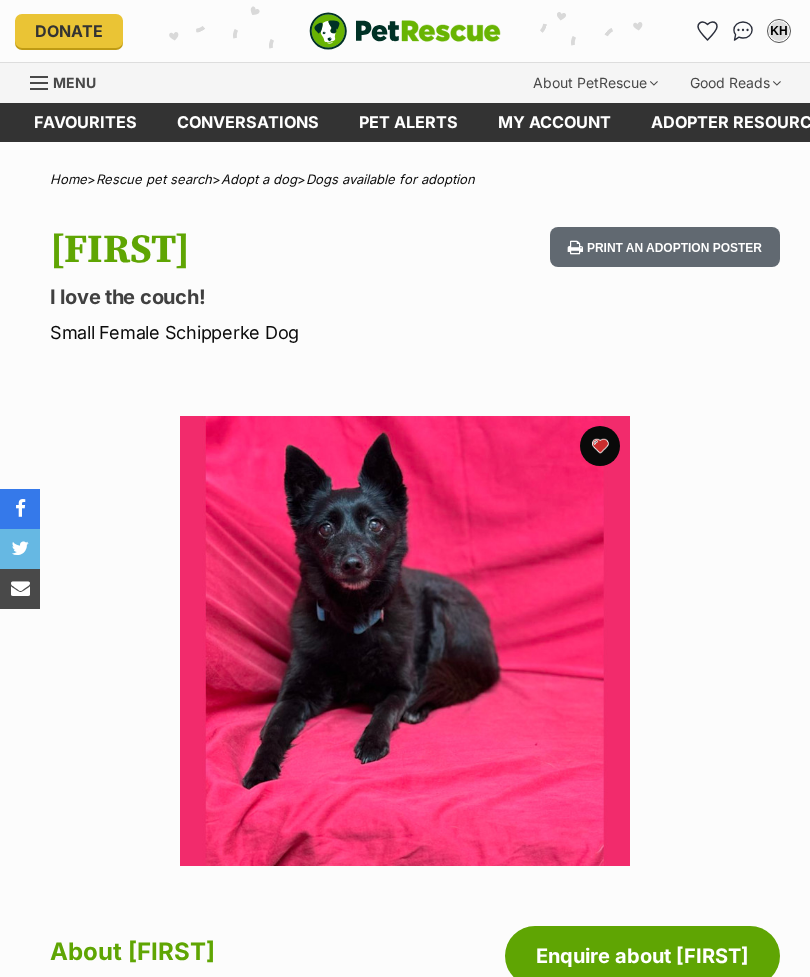 scroll, scrollTop: 0, scrollLeft: 0, axis: both 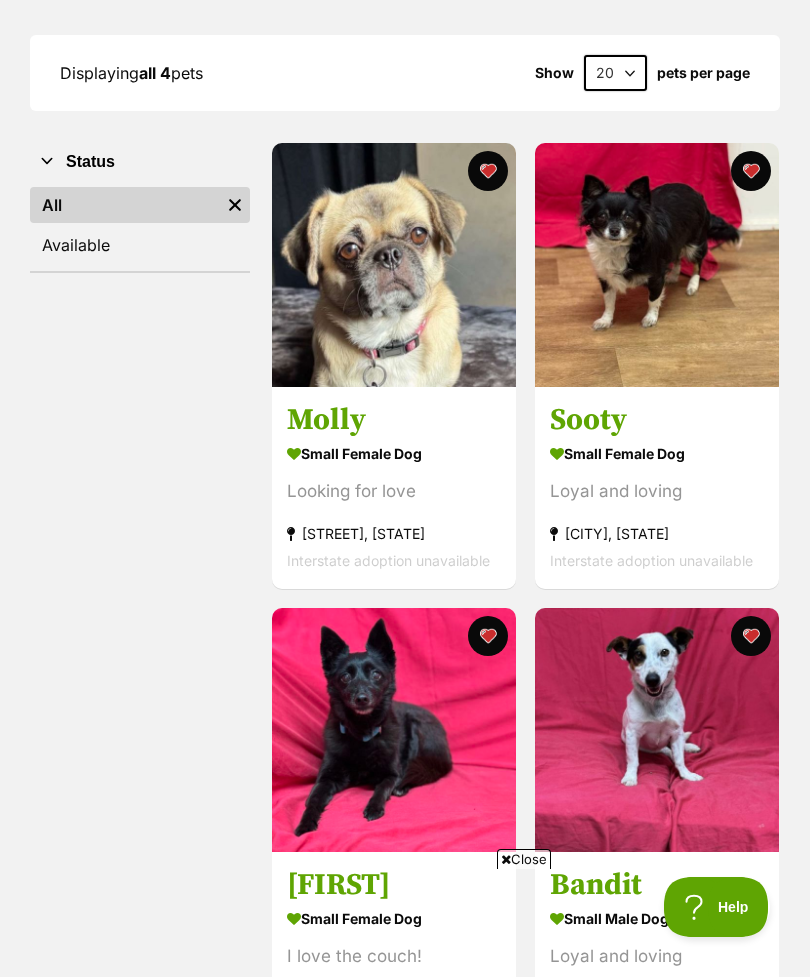 click at bounding box center (394, 265) 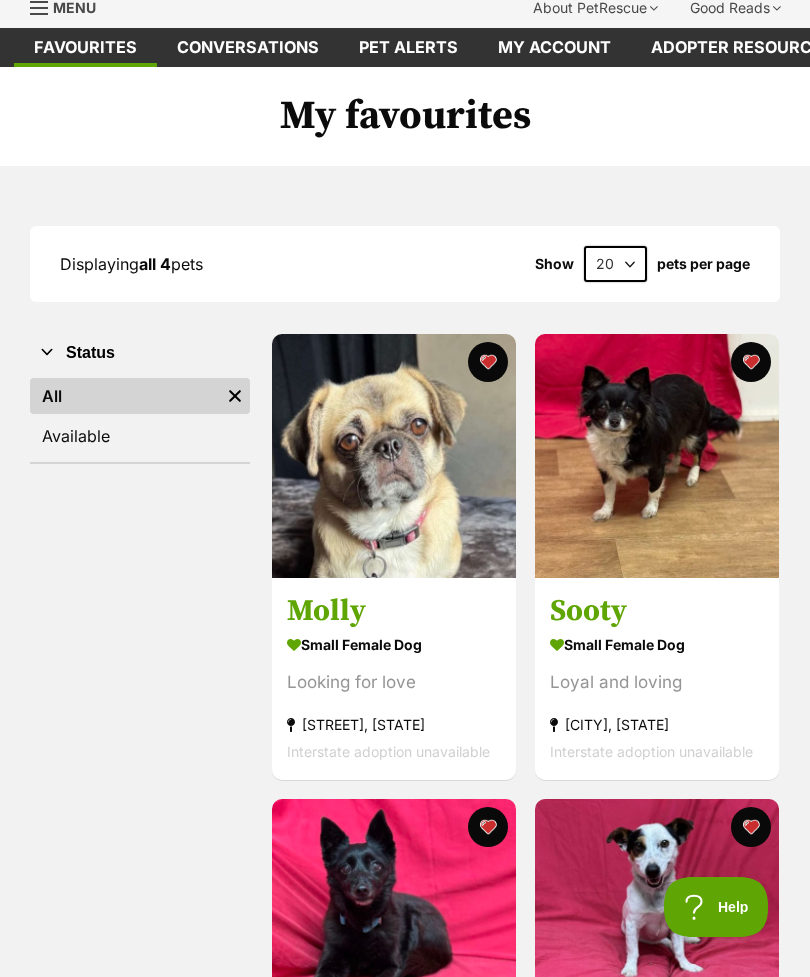 scroll, scrollTop: 0, scrollLeft: 0, axis: both 